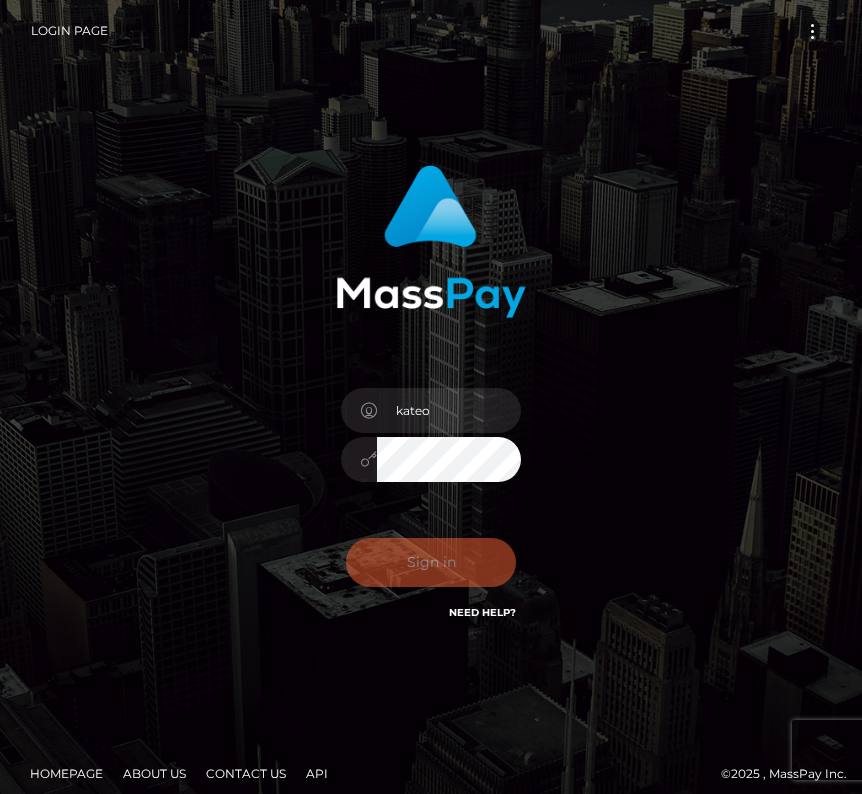 scroll, scrollTop: 0, scrollLeft: 0, axis: both 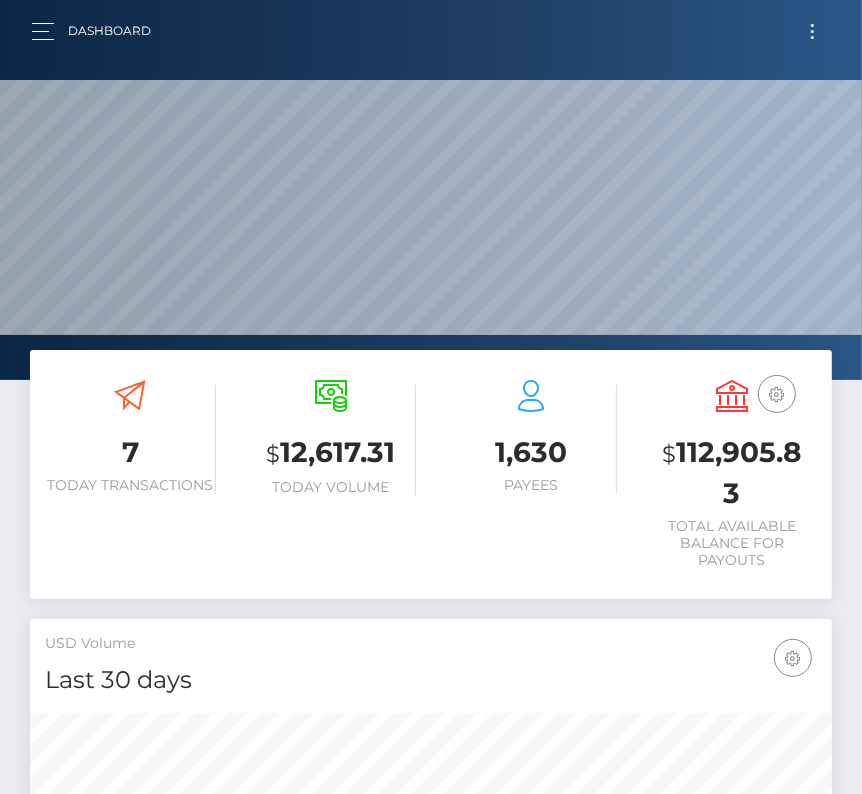 click at bounding box center [812, 31] 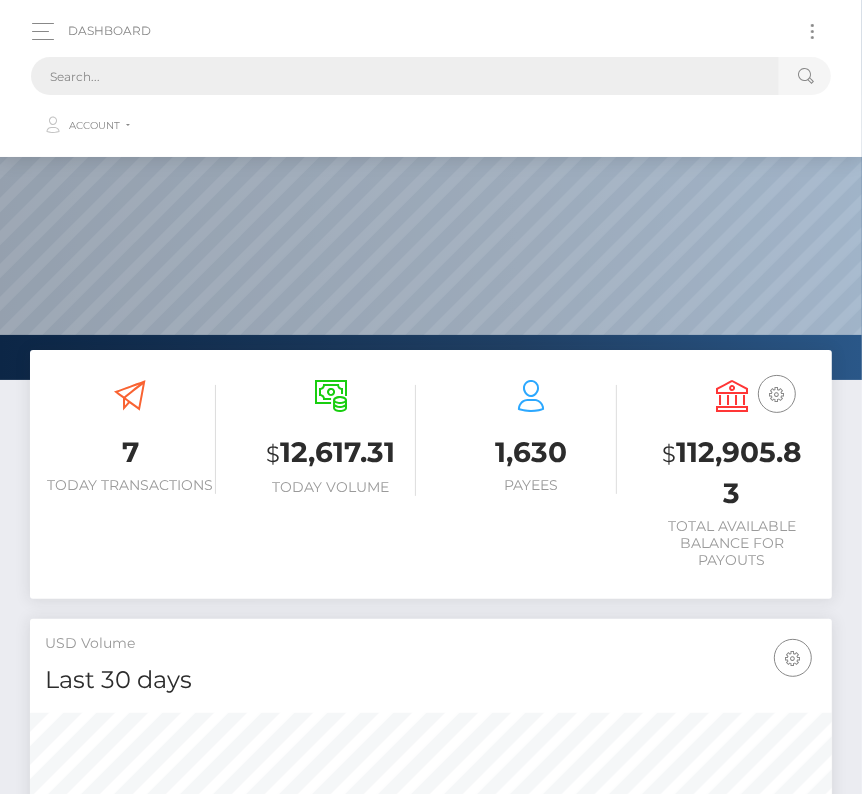 click at bounding box center [405, 76] 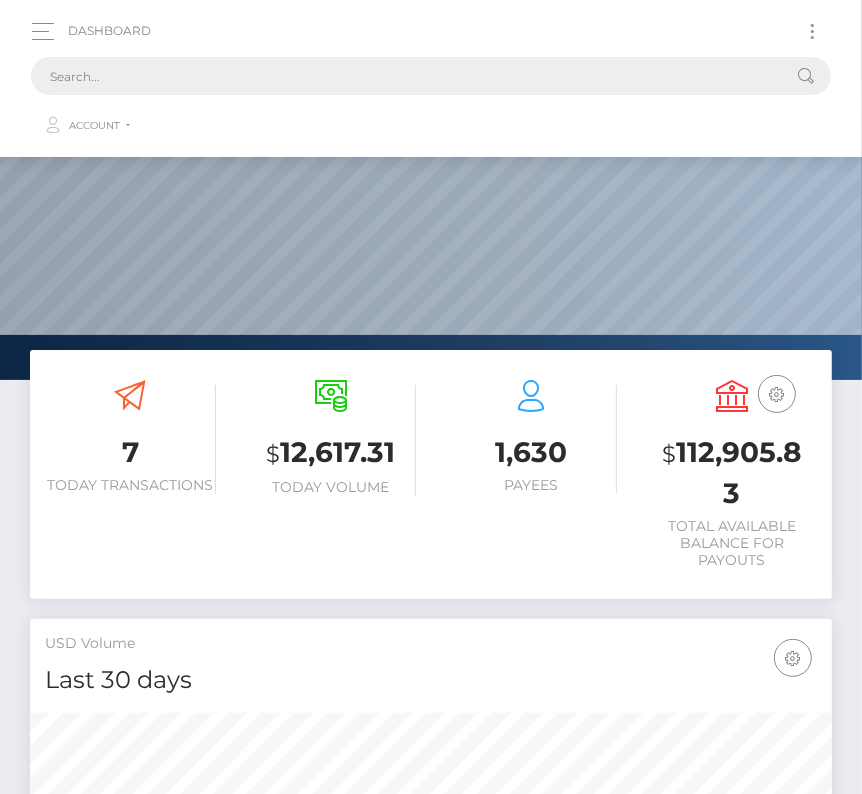 paste on "295014" 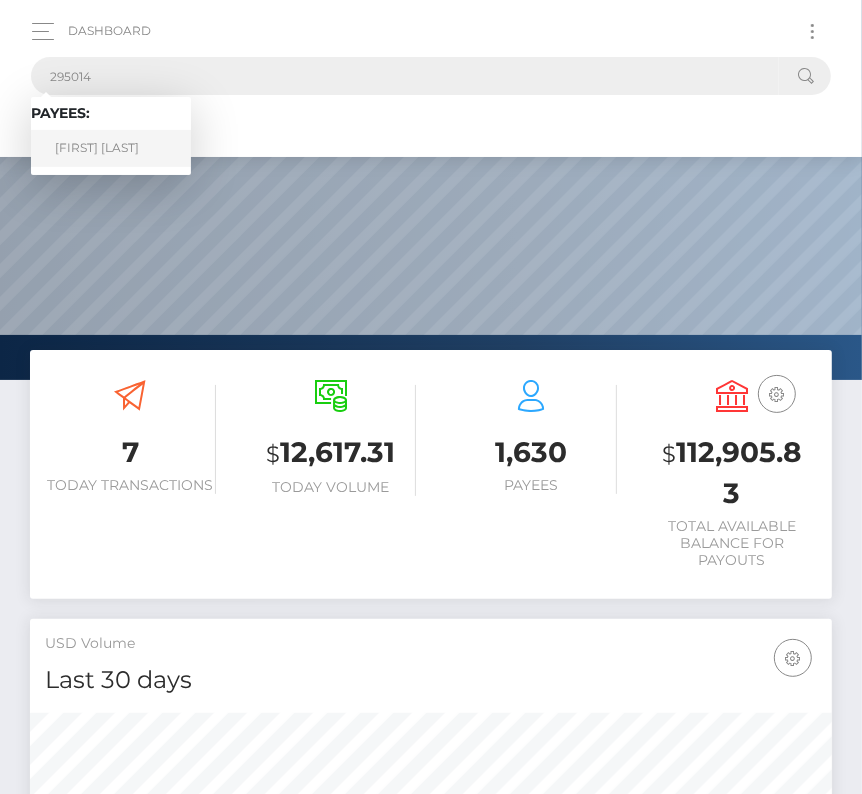 type on "295014" 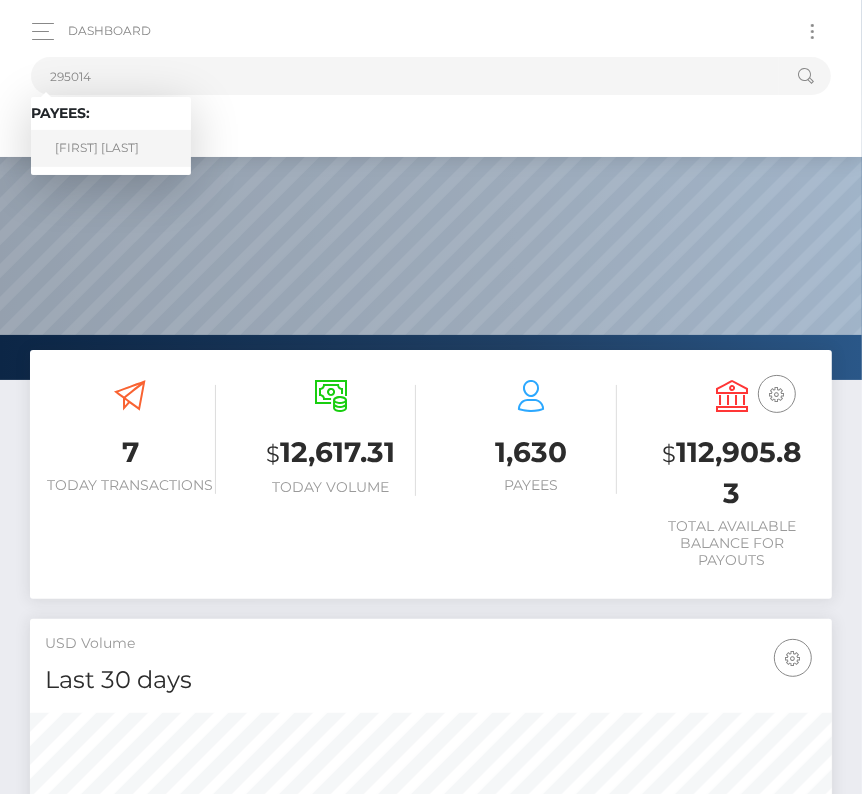 click on "Maycon Pereira Garcia" at bounding box center [111, 148] 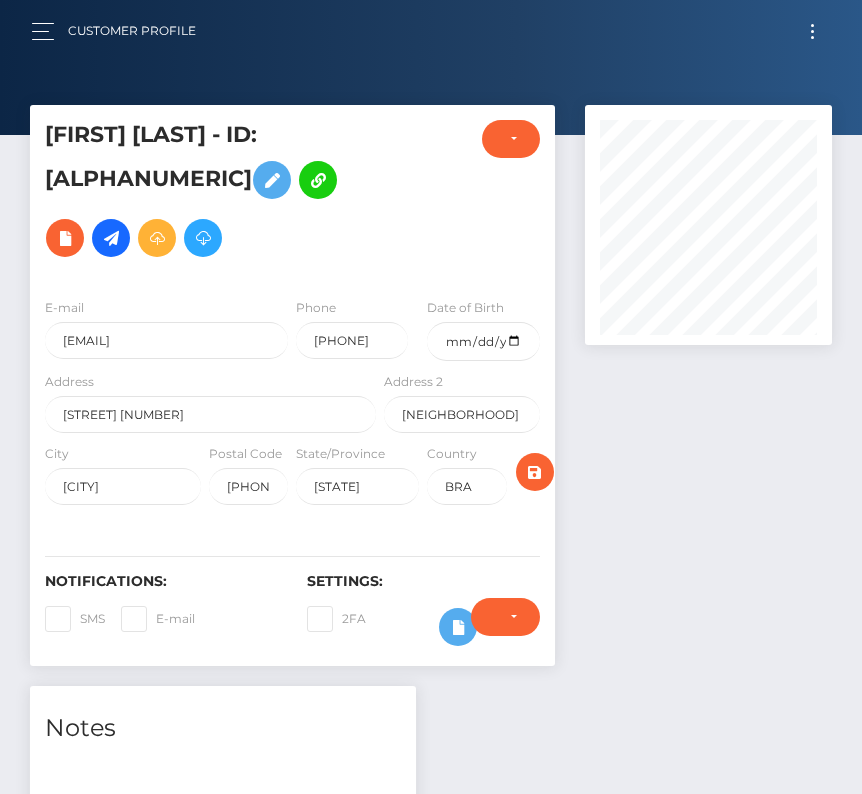 scroll, scrollTop: 0, scrollLeft: 0, axis: both 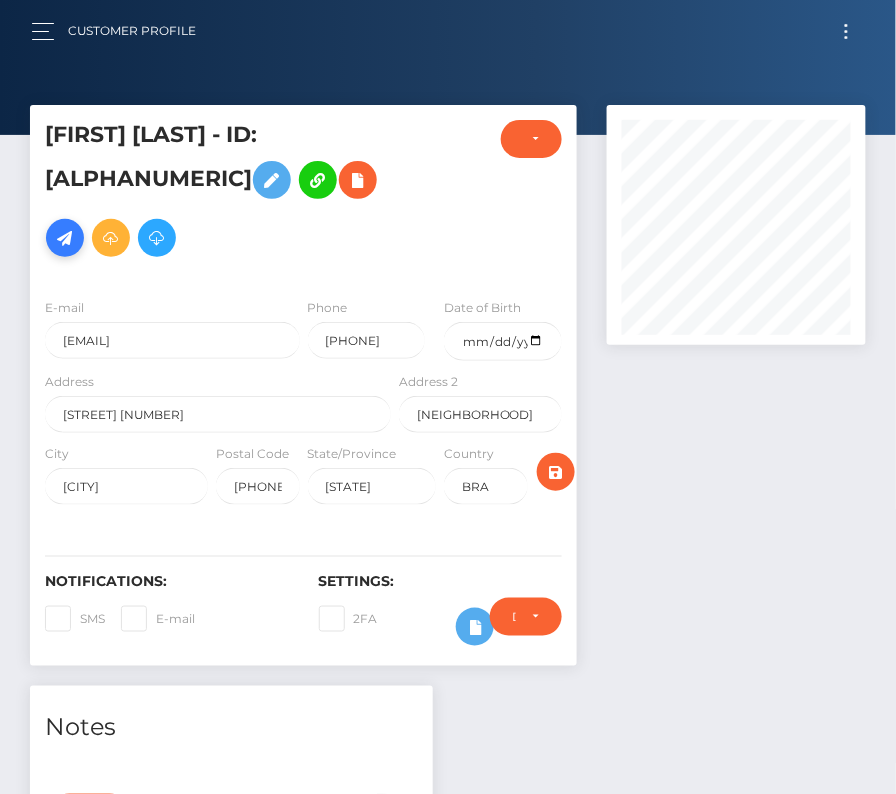 click at bounding box center (65, 238) 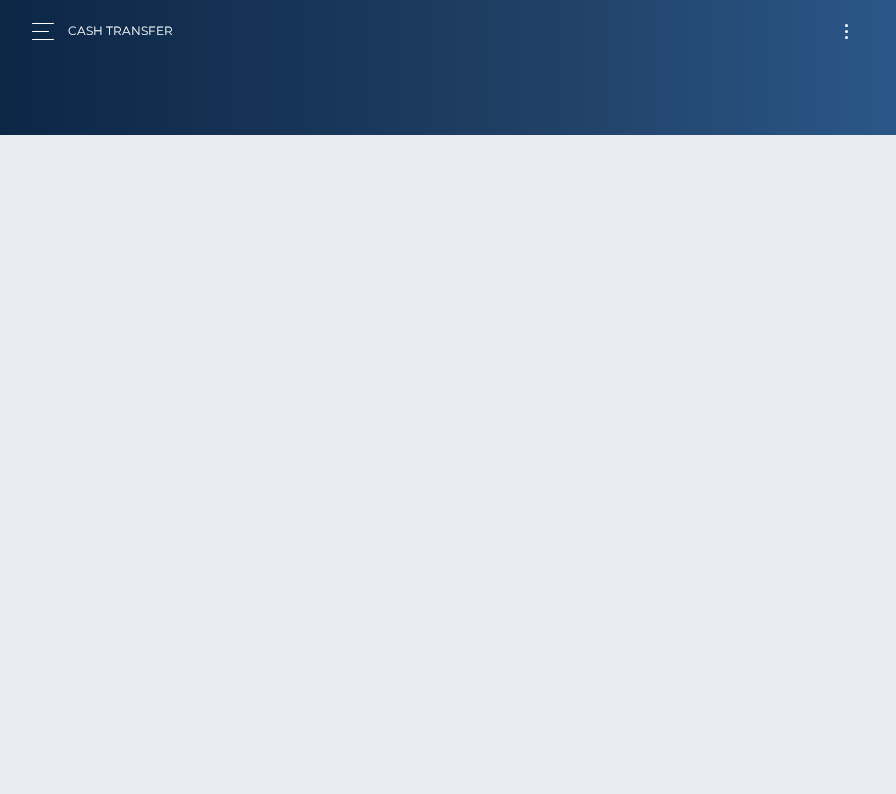 scroll, scrollTop: 0, scrollLeft: 0, axis: both 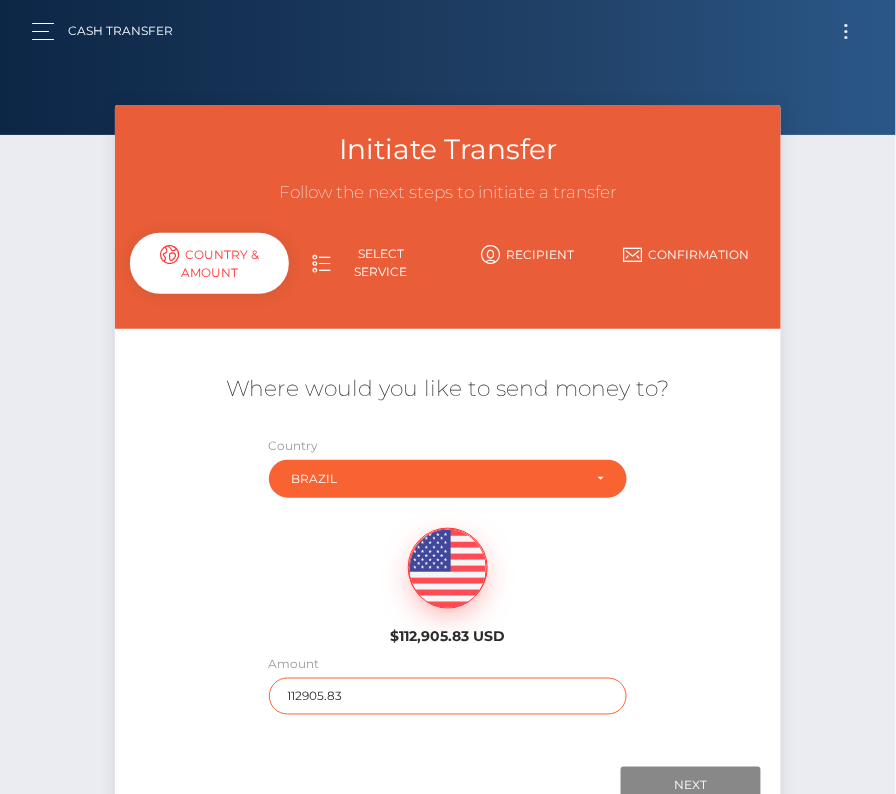 click on "112905.83" at bounding box center (448, 696) 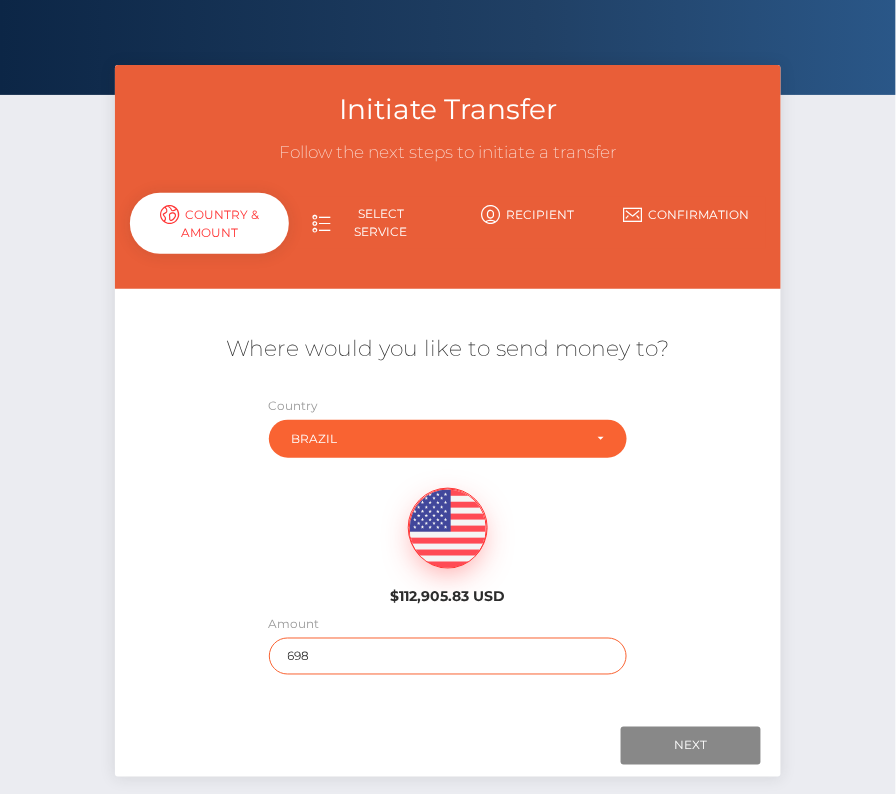scroll, scrollTop: 64, scrollLeft: 0, axis: vertical 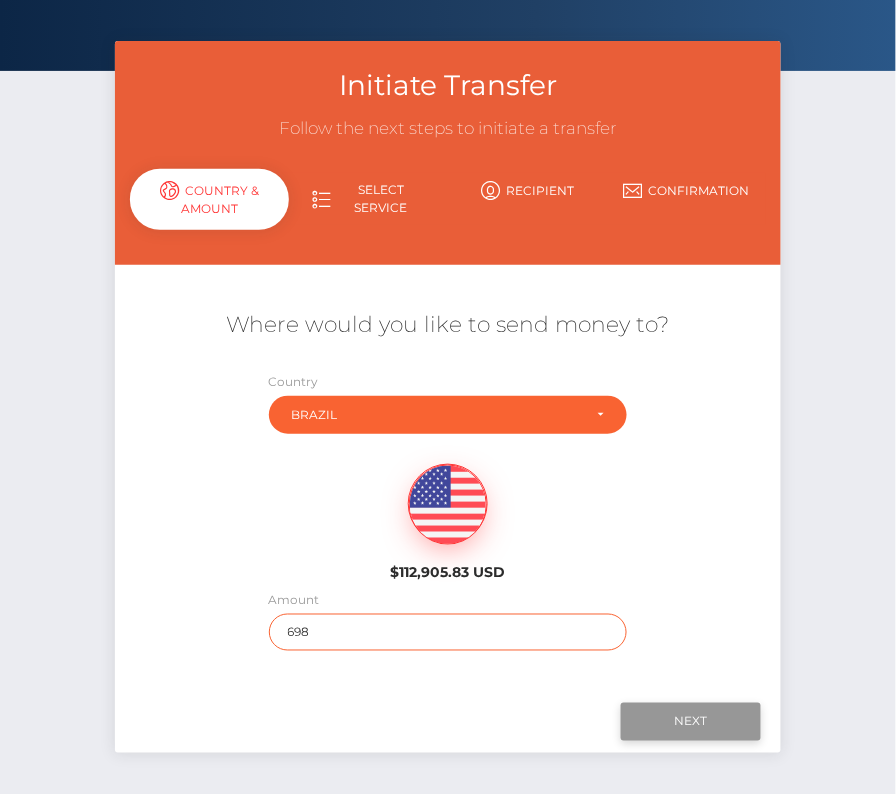 type on "698" 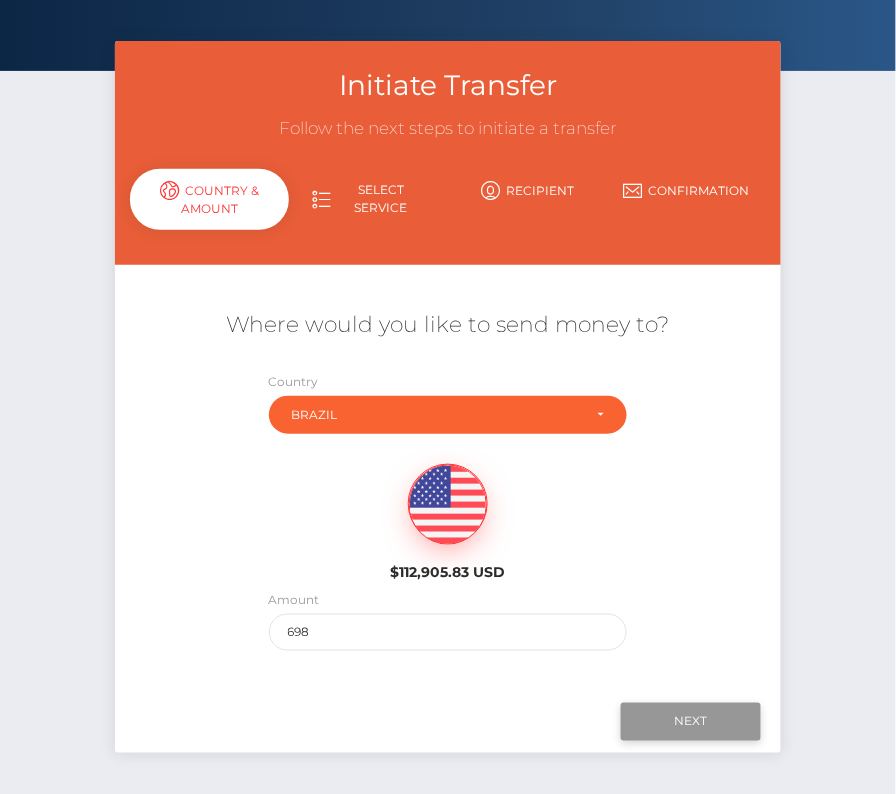 click on "Next" at bounding box center [691, 722] 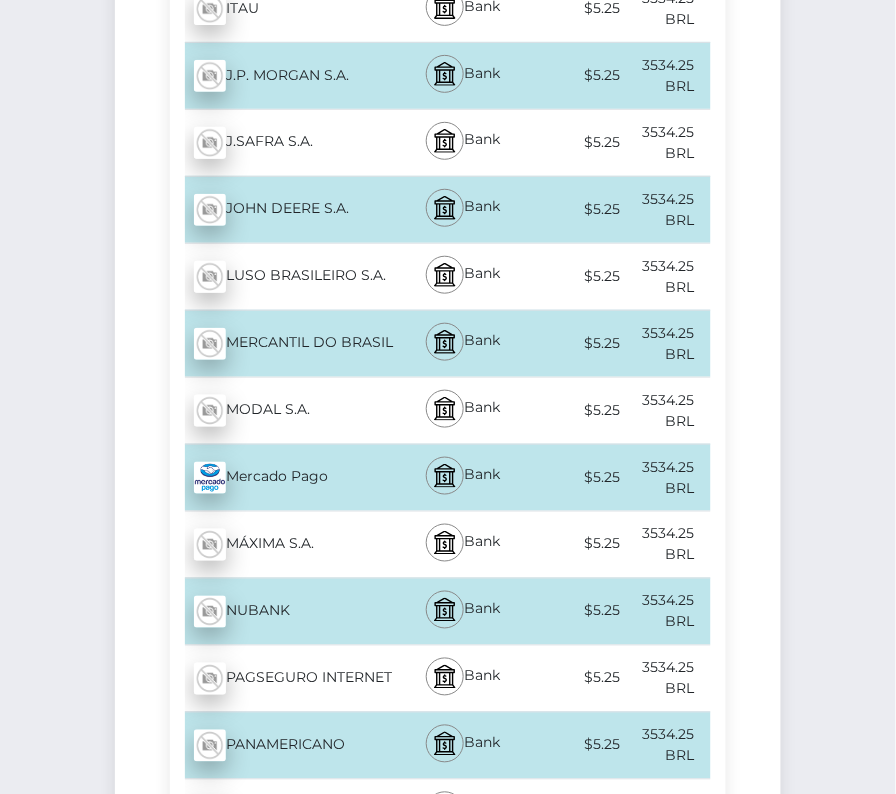 scroll, scrollTop: 5521, scrollLeft: 0, axis: vertical 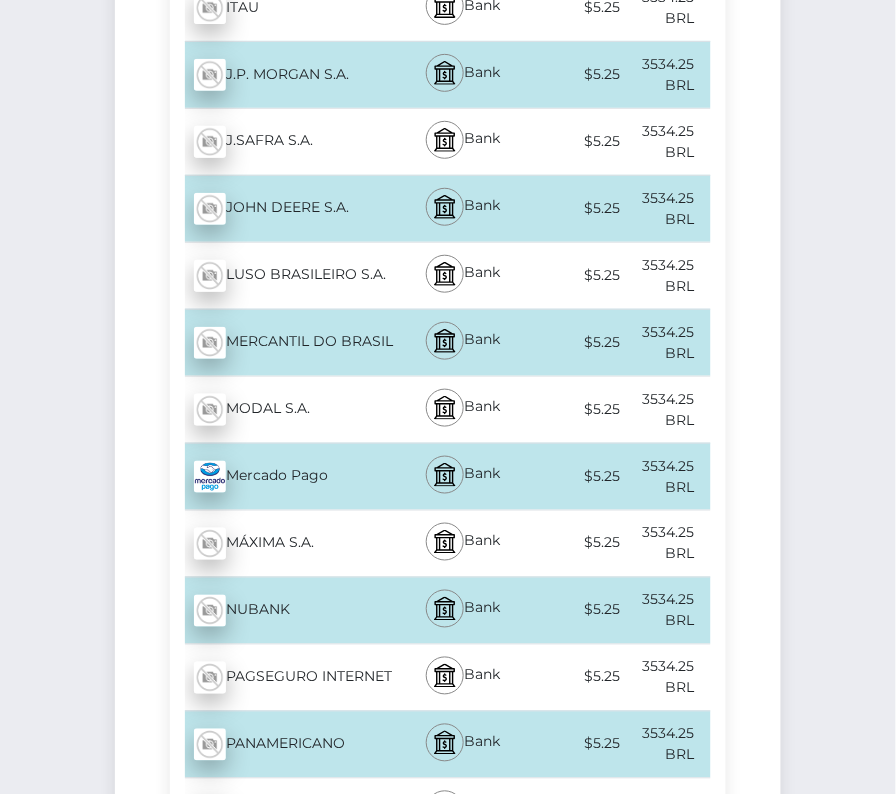 click on "NUBANK  - BRL" at bounding box center (282, 611) 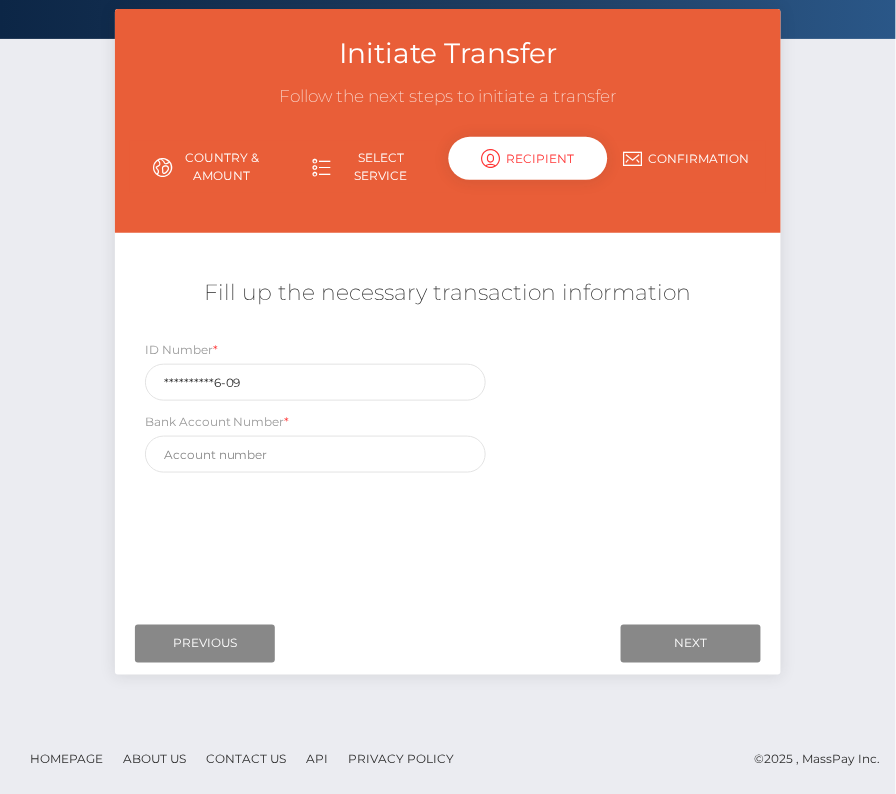 scroll, scrollTop: 0, scrollLeft: 0, axis: both 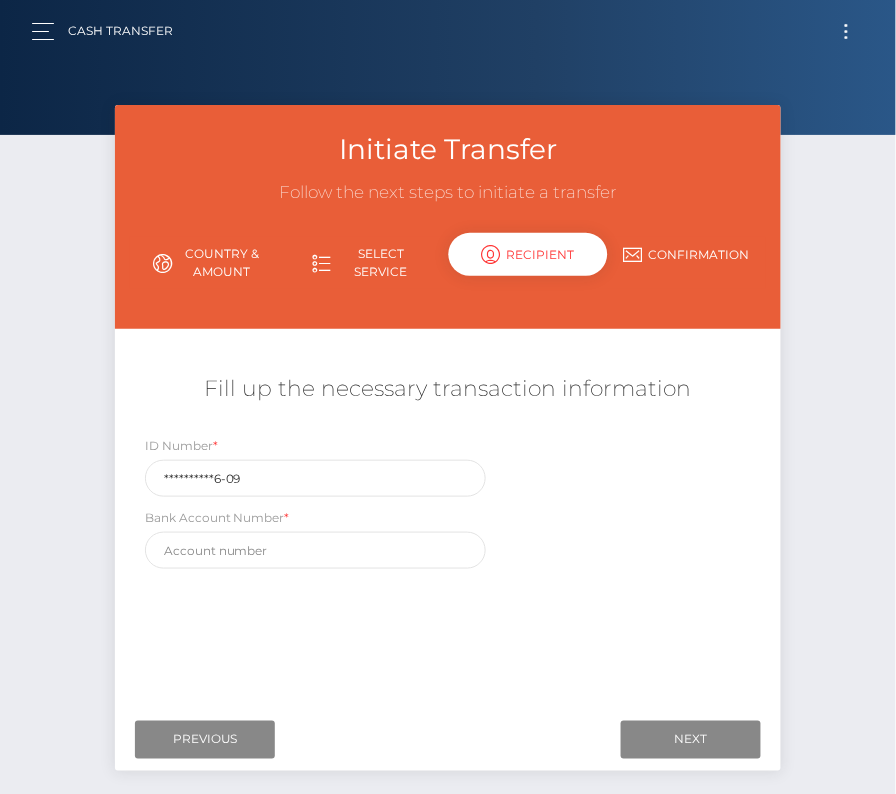 click on "Bank Account Number  *" at bounding box center (315, 538) 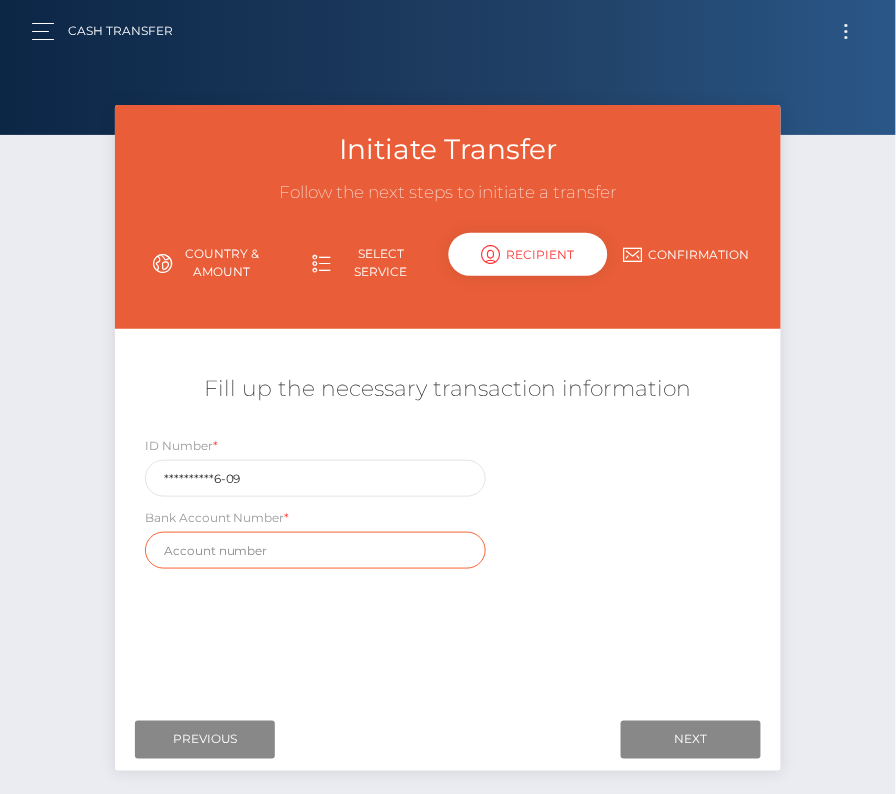 click at bounding box center (315, 550) 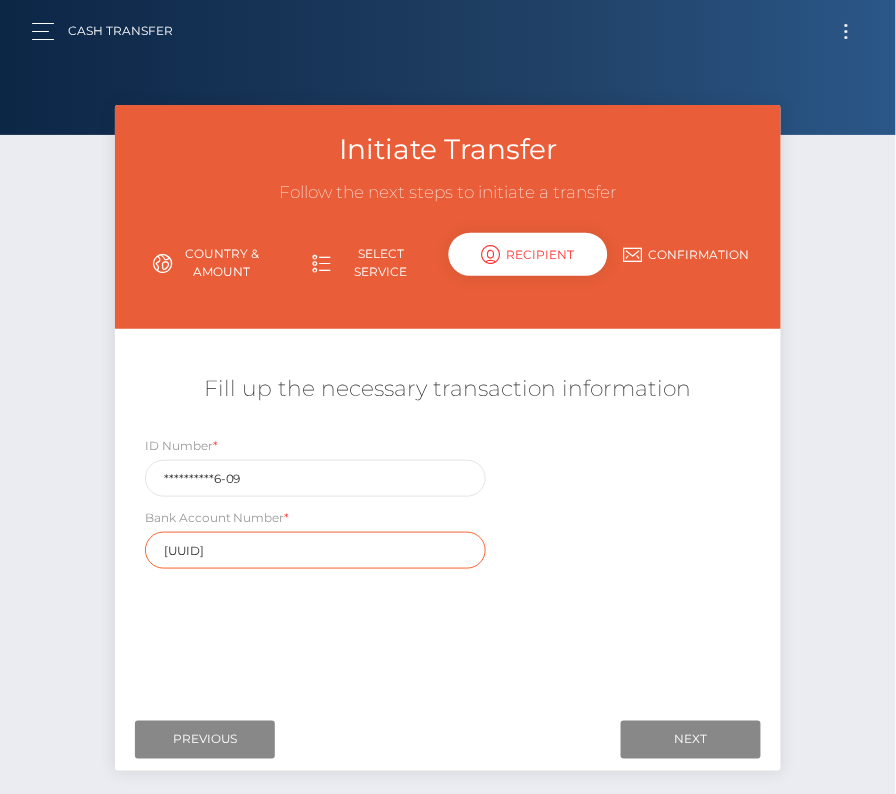 click on "93517649-1" at bounding box center (315, 550) 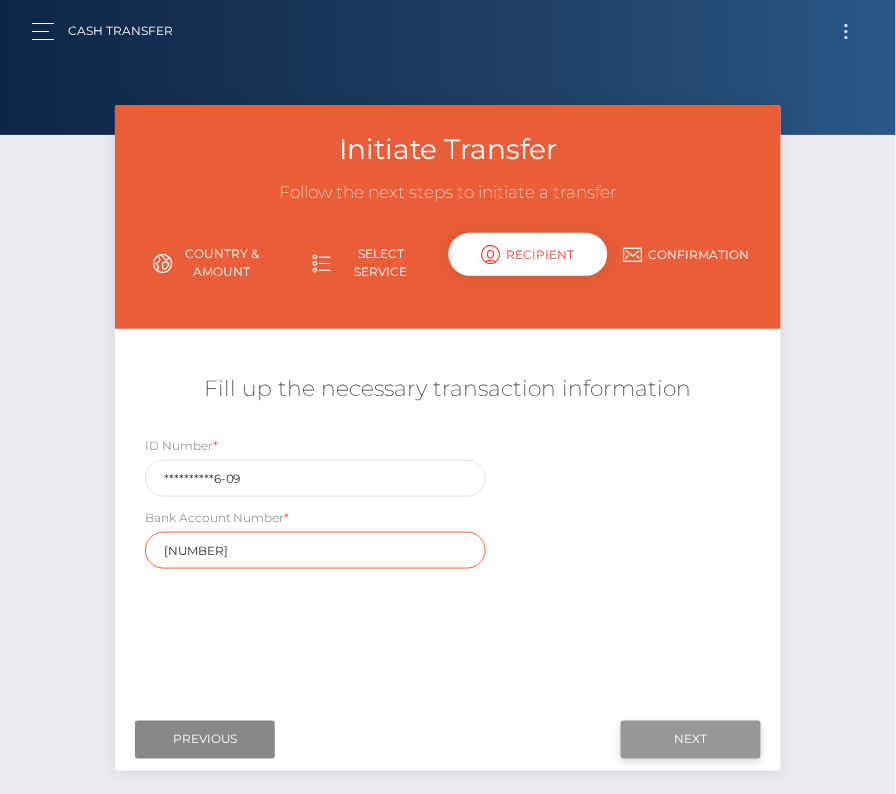 type on "935176491" 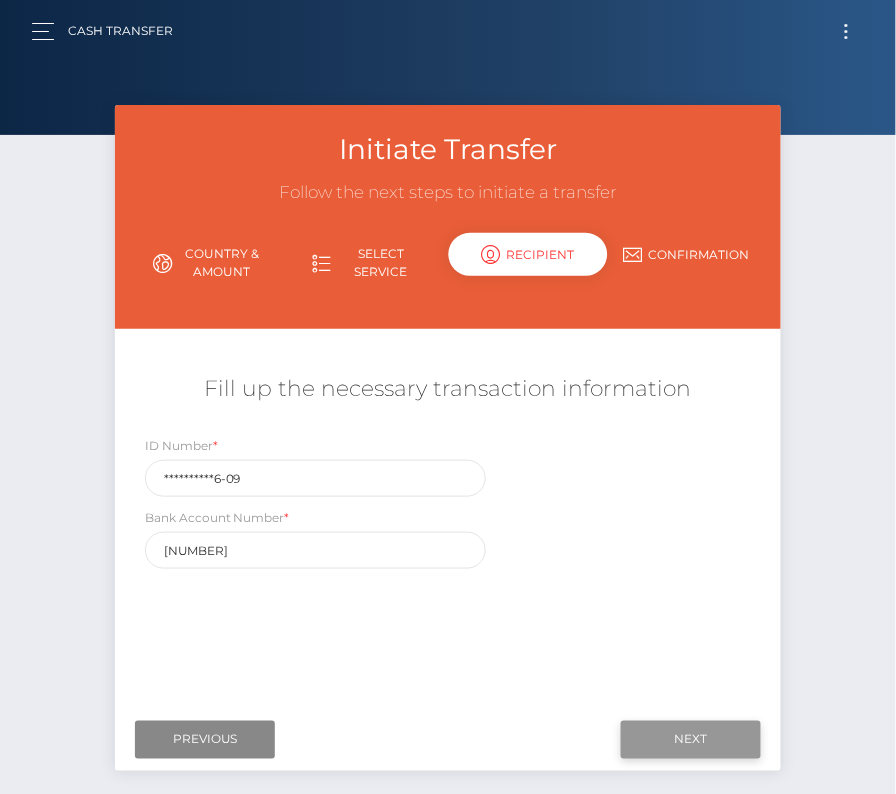 click on "Next" at bounding box center (691, 740) 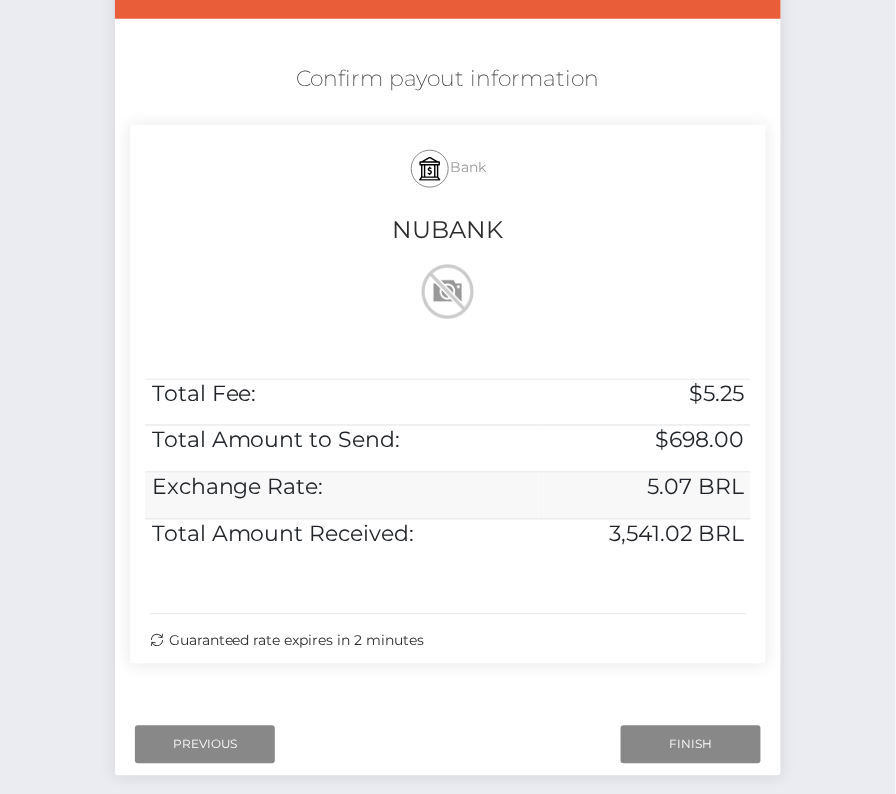 scroll, scrollTop: 300, scrollLeft: 0, axis: vertical 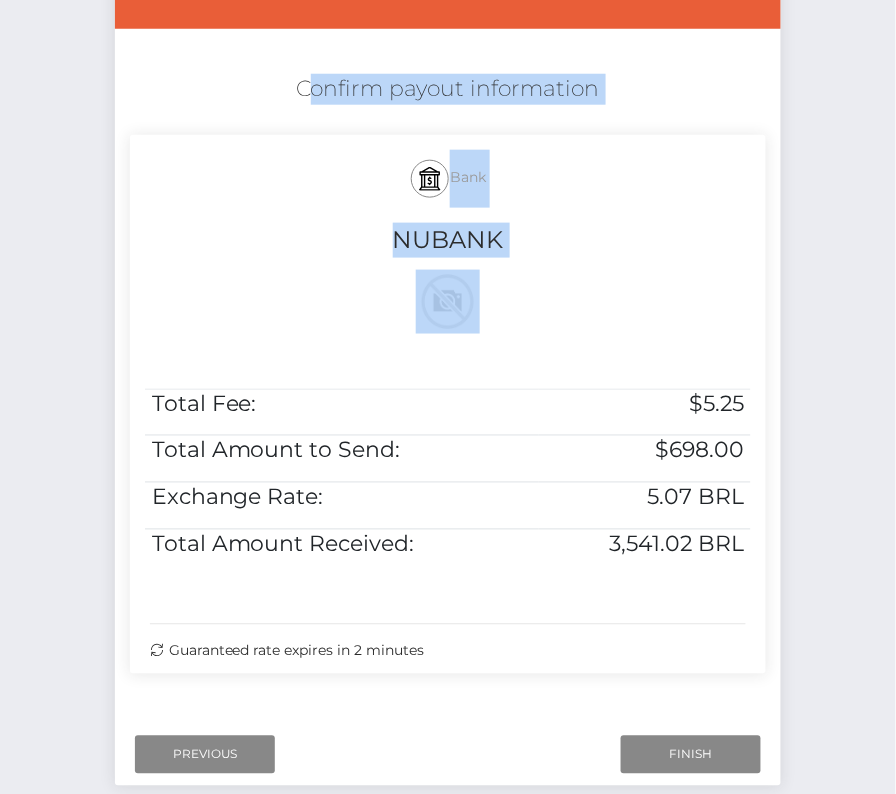 drag, startPoint x: 286, startPoint y: 78, endPoint x: 756, endPoint y: 559, distance: 672.50354 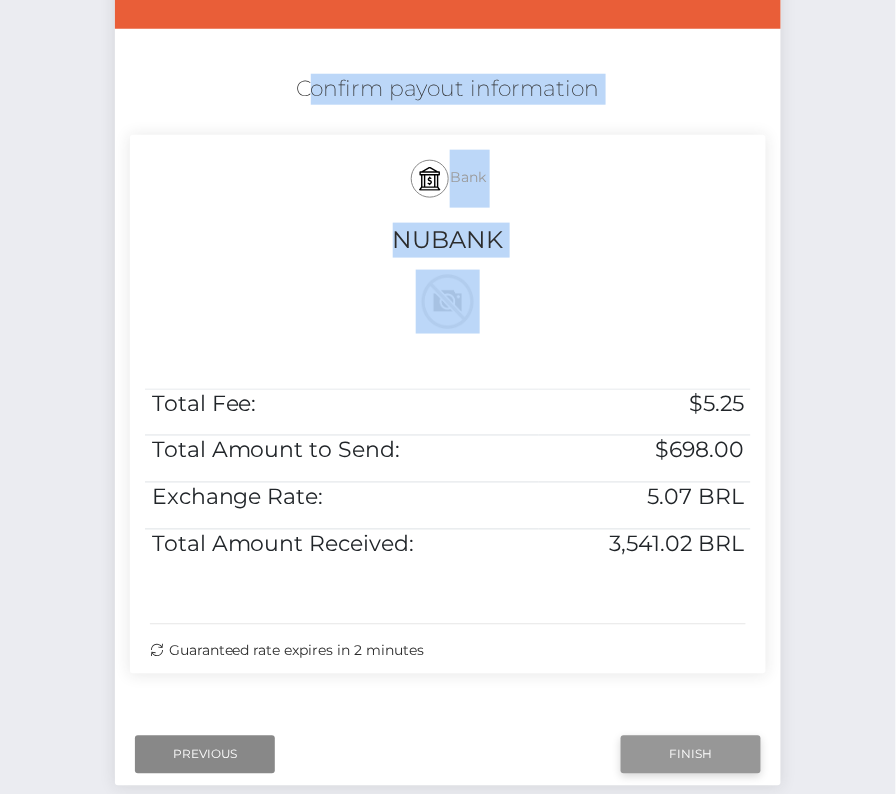 click on "Finish" at bounding box center [691, 755] 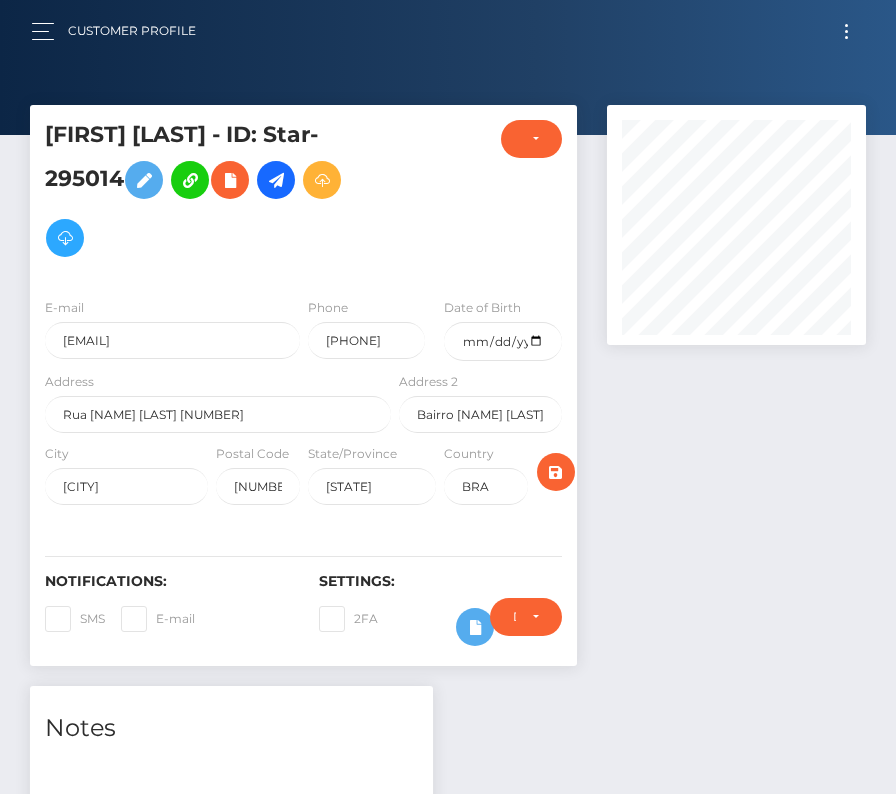 scroll, scrollTop: 0, scrollLeft: 0, axis: both 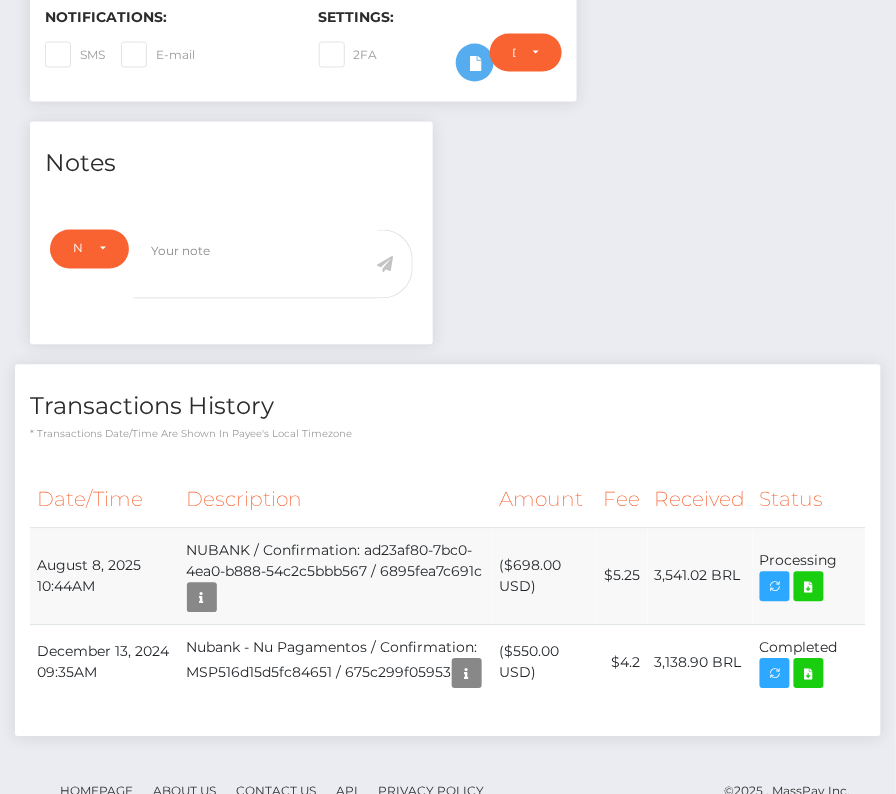 drag, startPoint x: 38, startPoint y: 552, endPoint x: 858, endPoint y: 559, distance: 820.0299 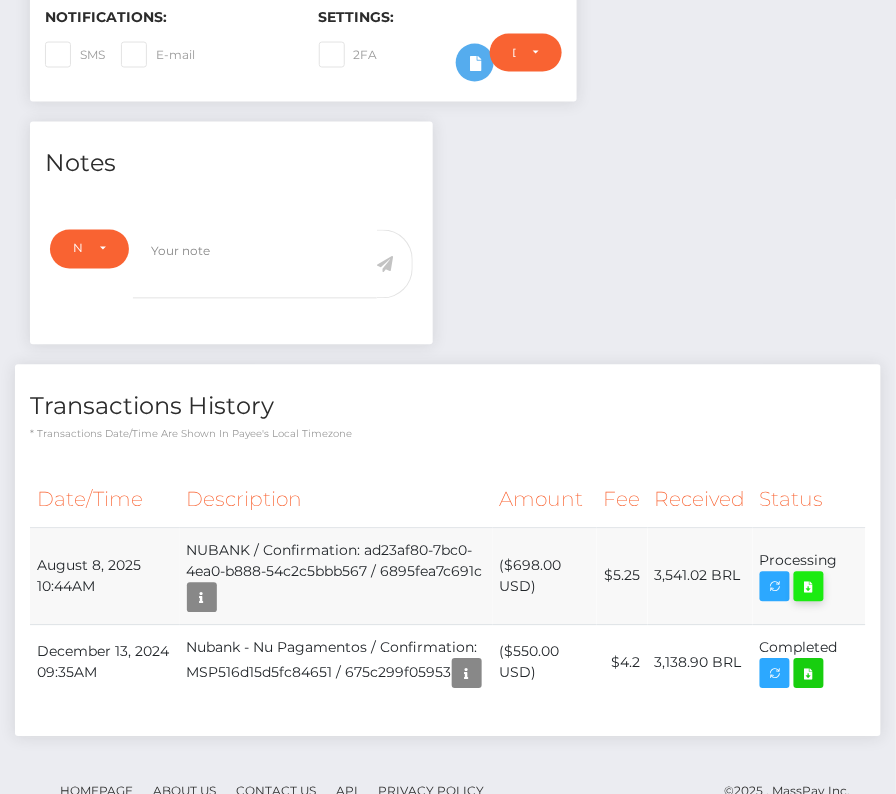 click at bounding box center [809, 587] 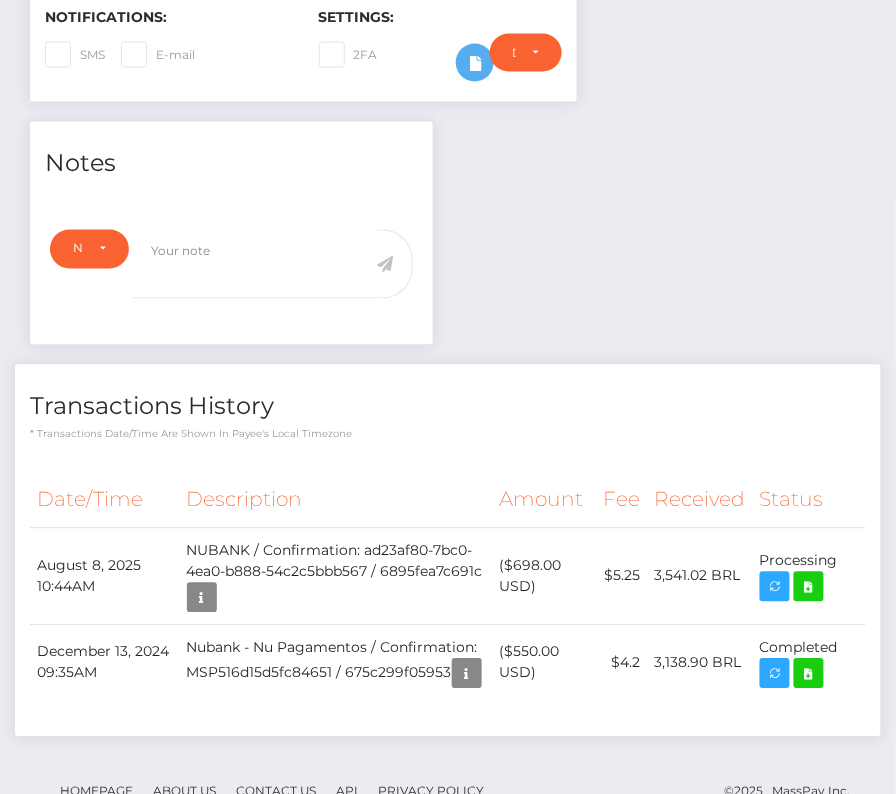 click on "Date/Time
Description
Amount
Fee
Received
Status" at bounding box center (448, 597) 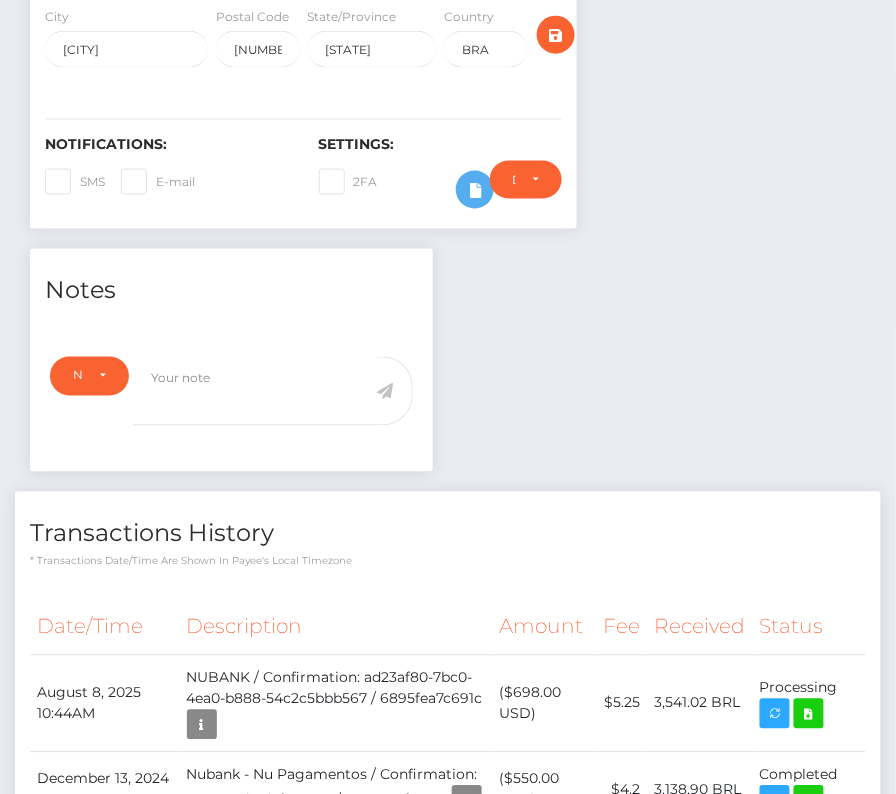 scroll, scrollTop: 0, scrollLeft: 0, axis: both 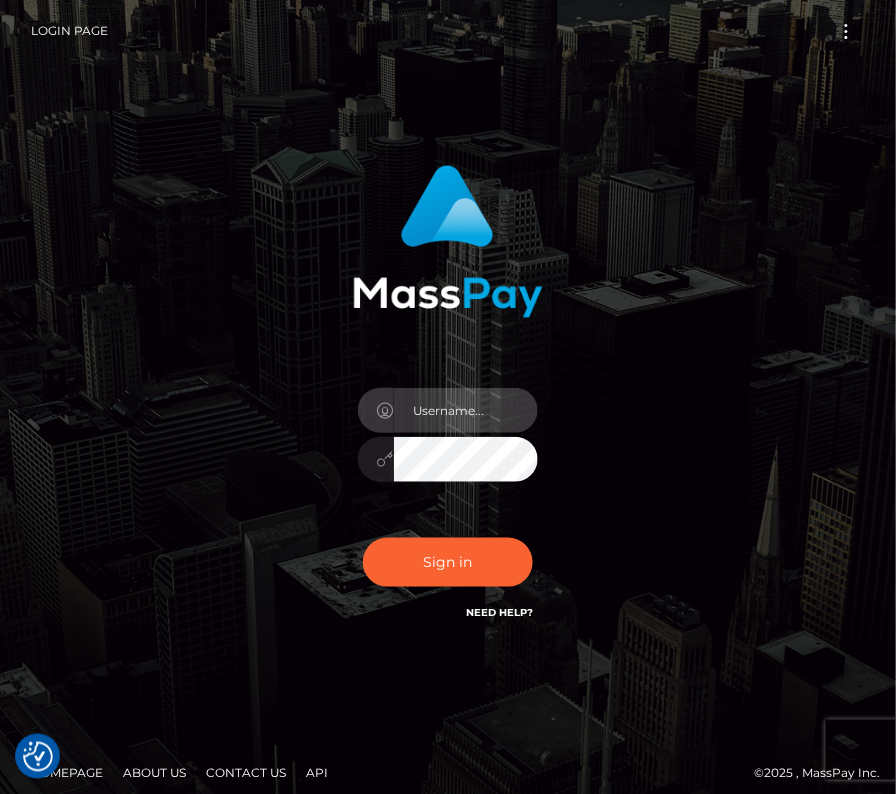 click at bounding box center [466, 410] 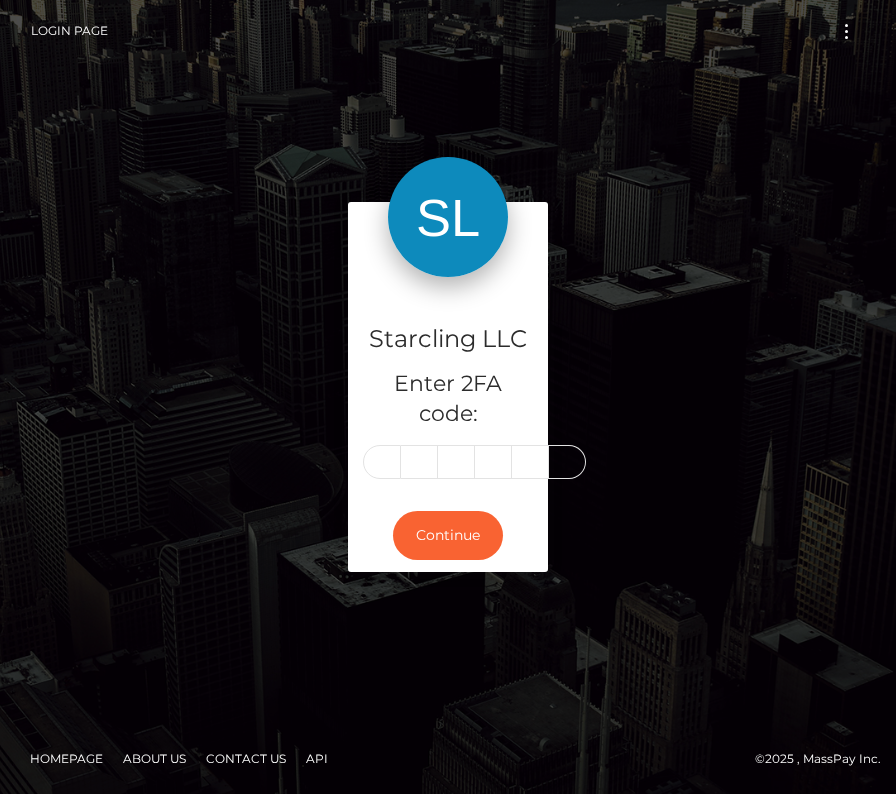 scroll, scrollTop: 0, scrollLeft: 0, axis: both 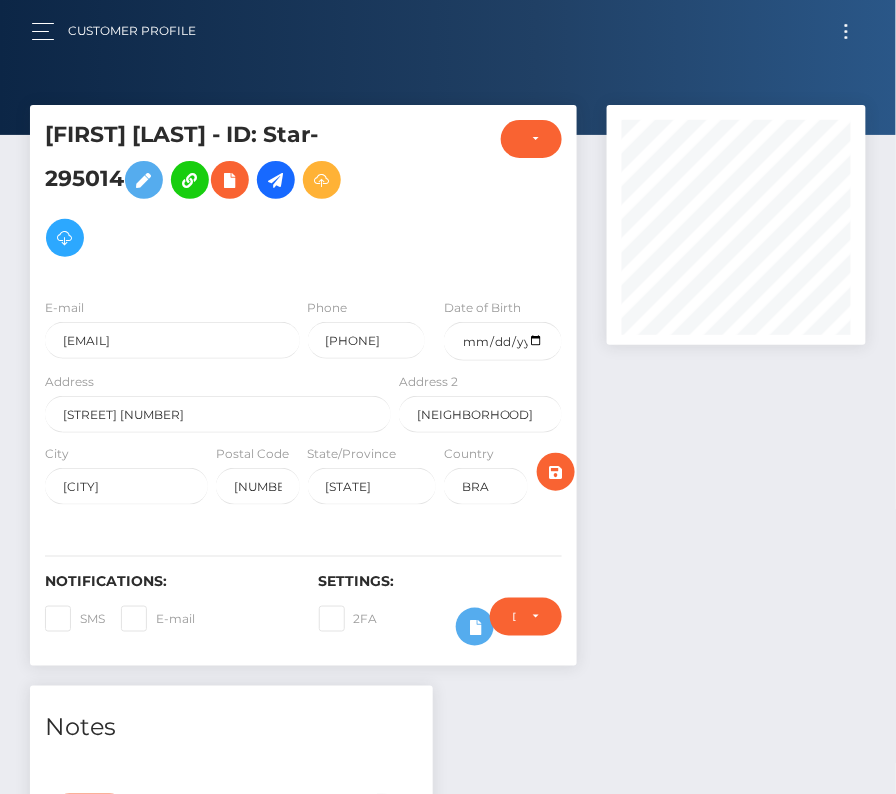 click at bounding box center (846, 31) 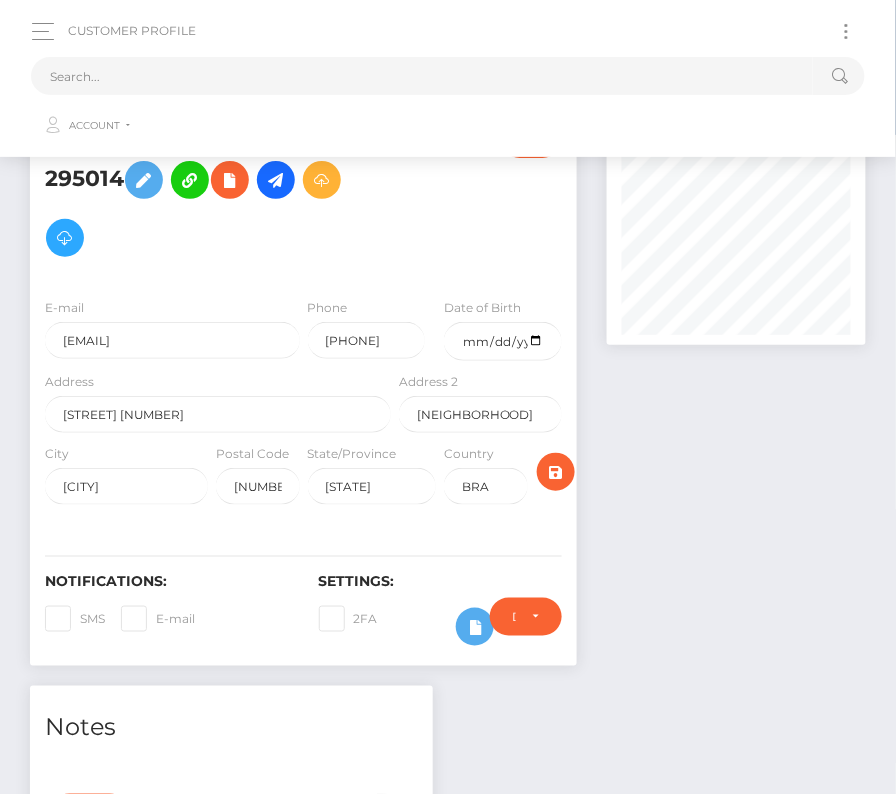 click on "Loading...
Loading...
Account
Edit Profile Logout" at bounding box center [448, 99] 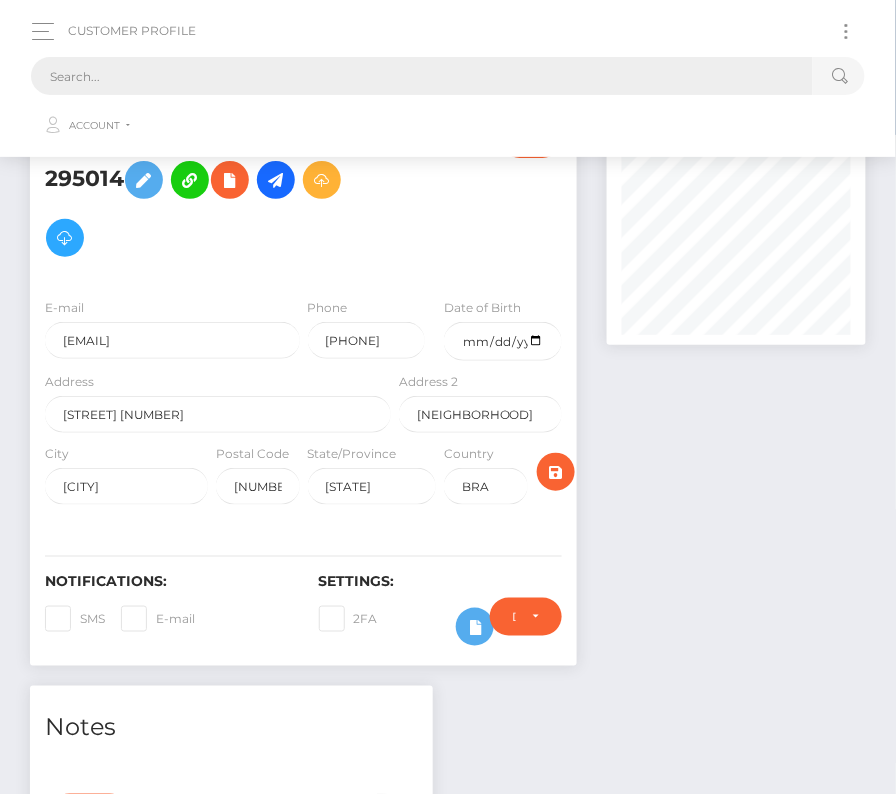 click at bounding box center (422, 76) 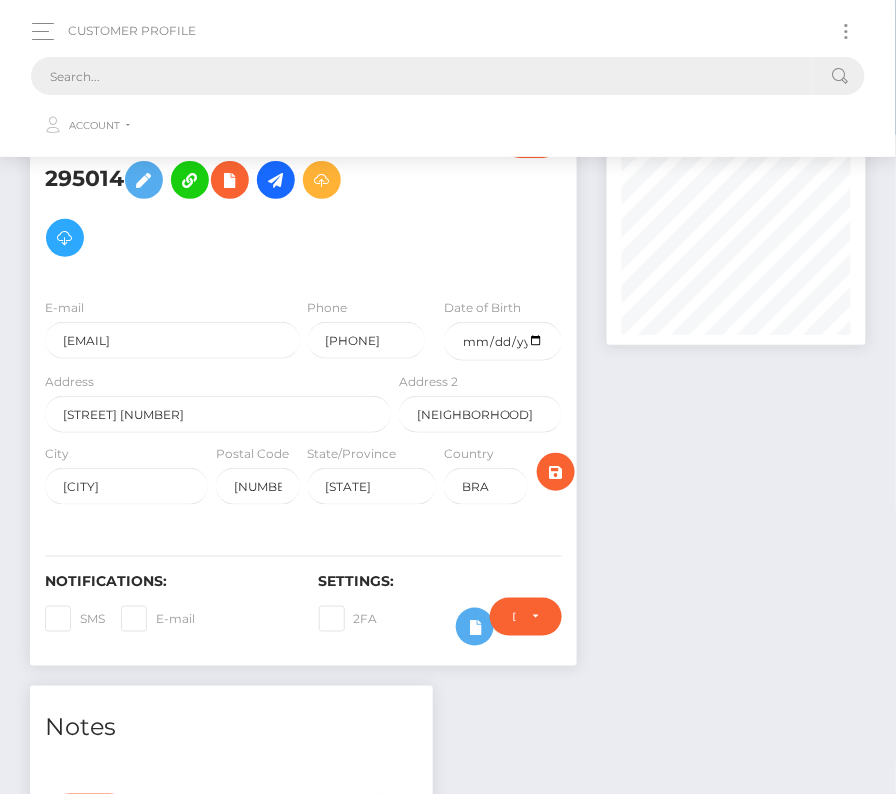 paste on "1251402" 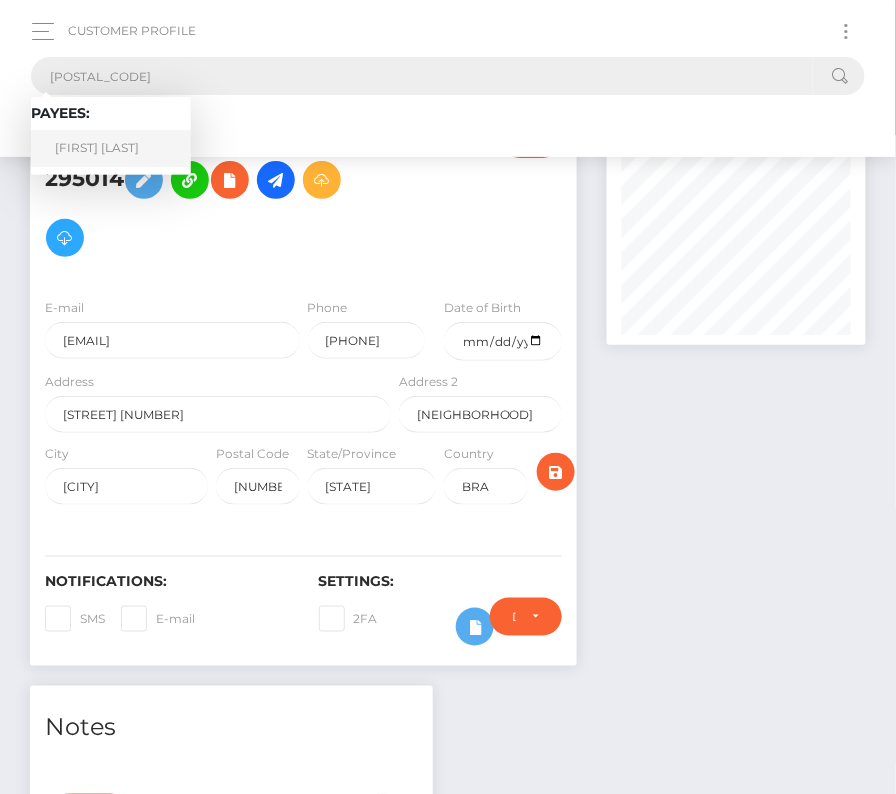 type on "1251402" 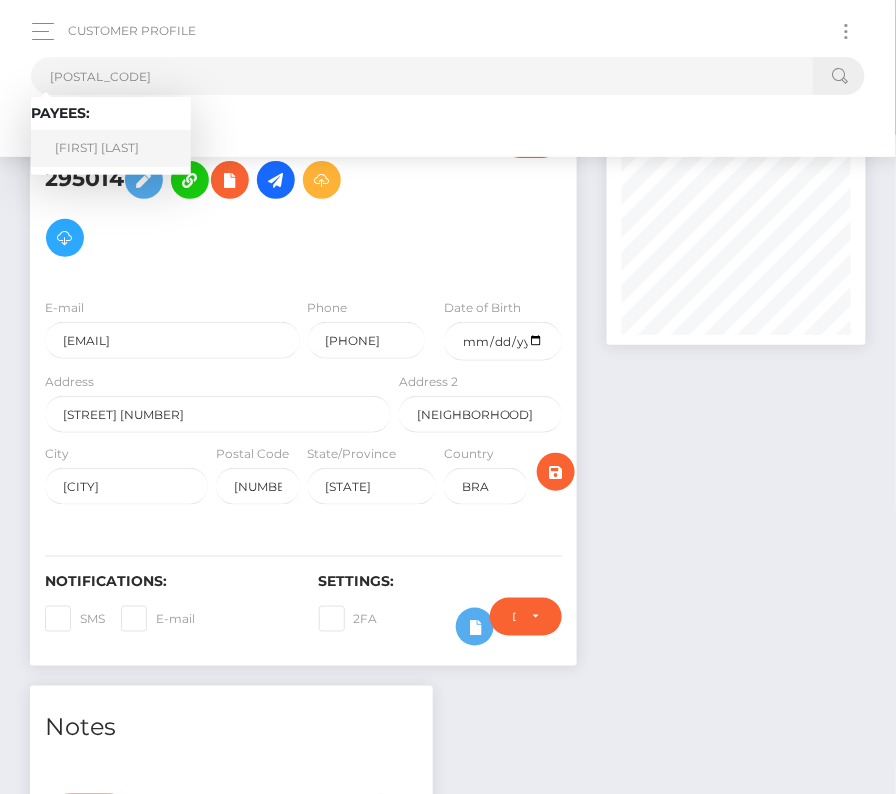 click on "Collin  Codding" at bounding box center [111, 148] 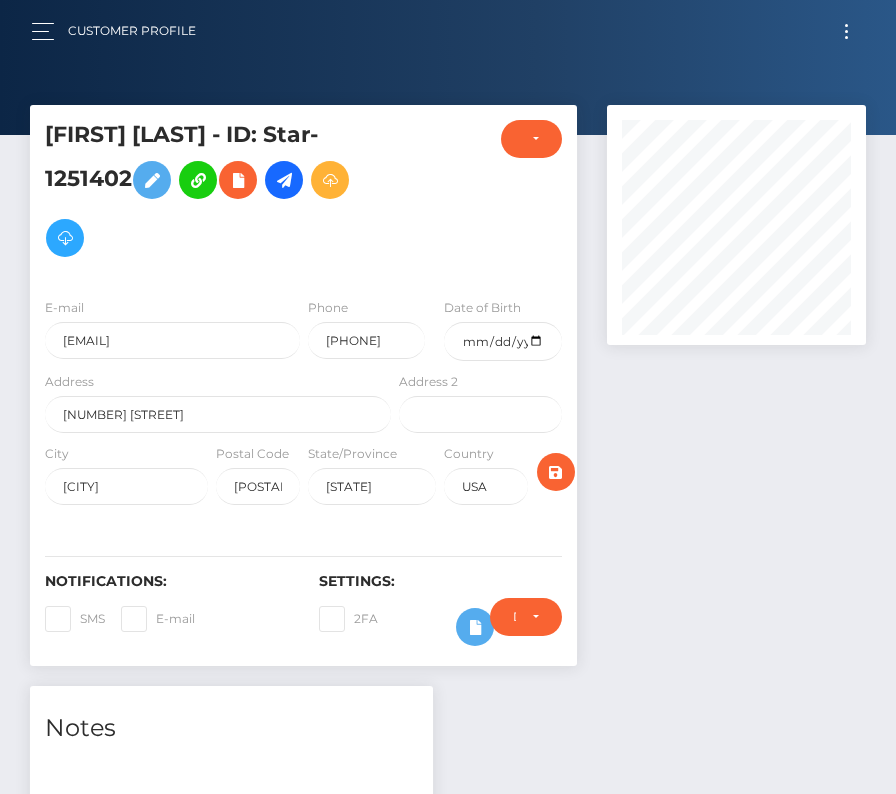 scroll, scrollTop: 266, scrollLeft: 0, axis: vertical 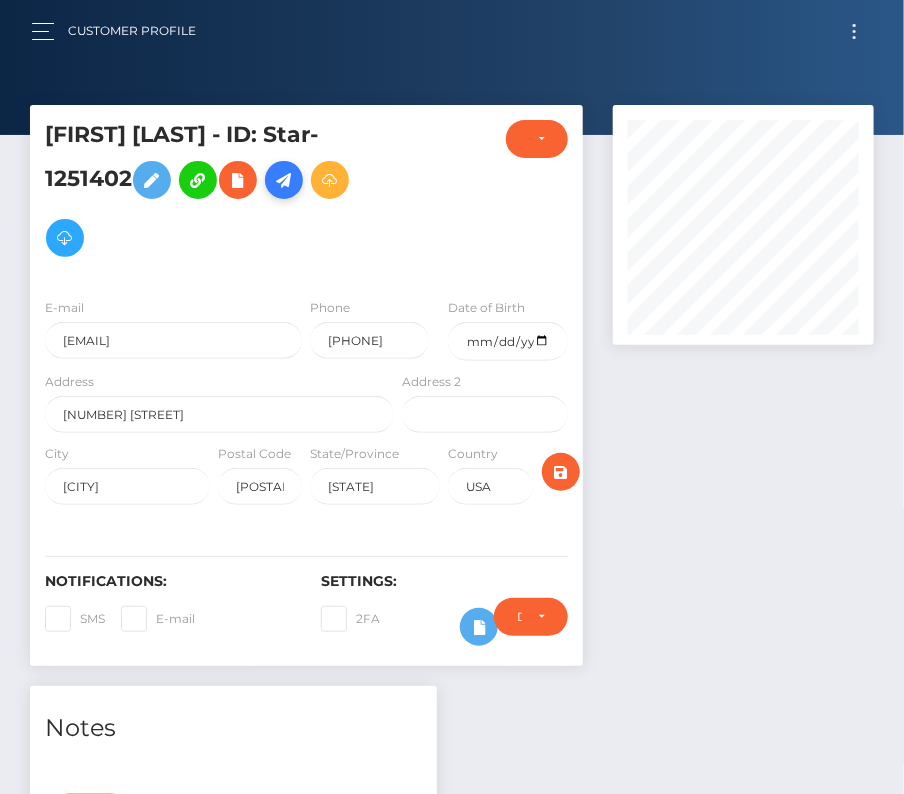 click at bounding box center (284, 180) 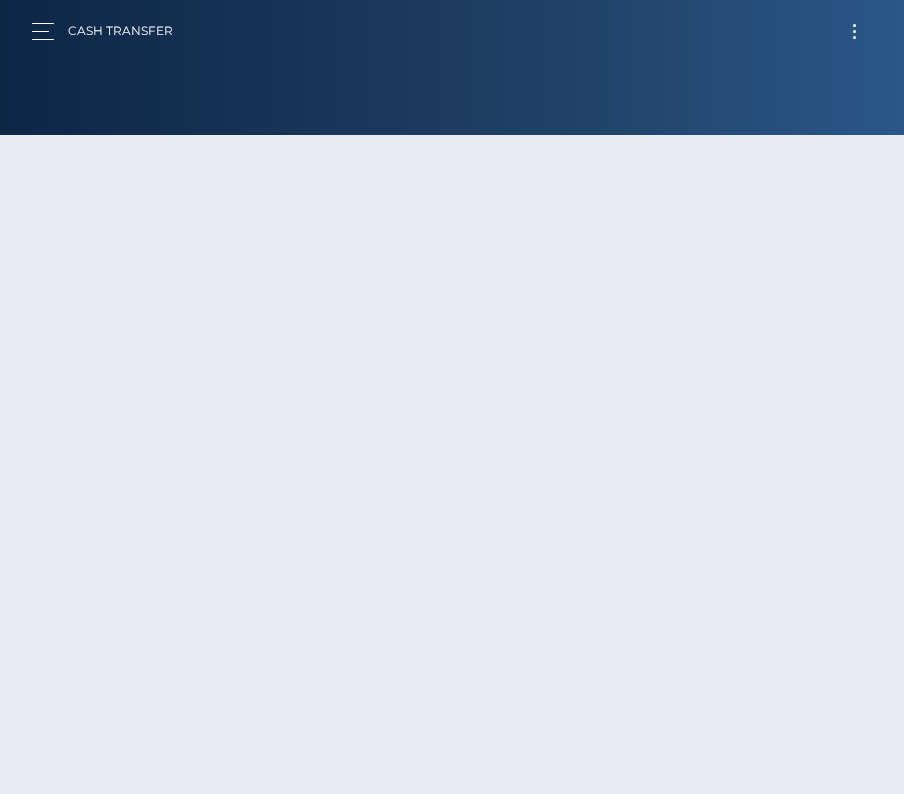 scroll, scrollTop: 0, scrollLeft: 0, axis: both 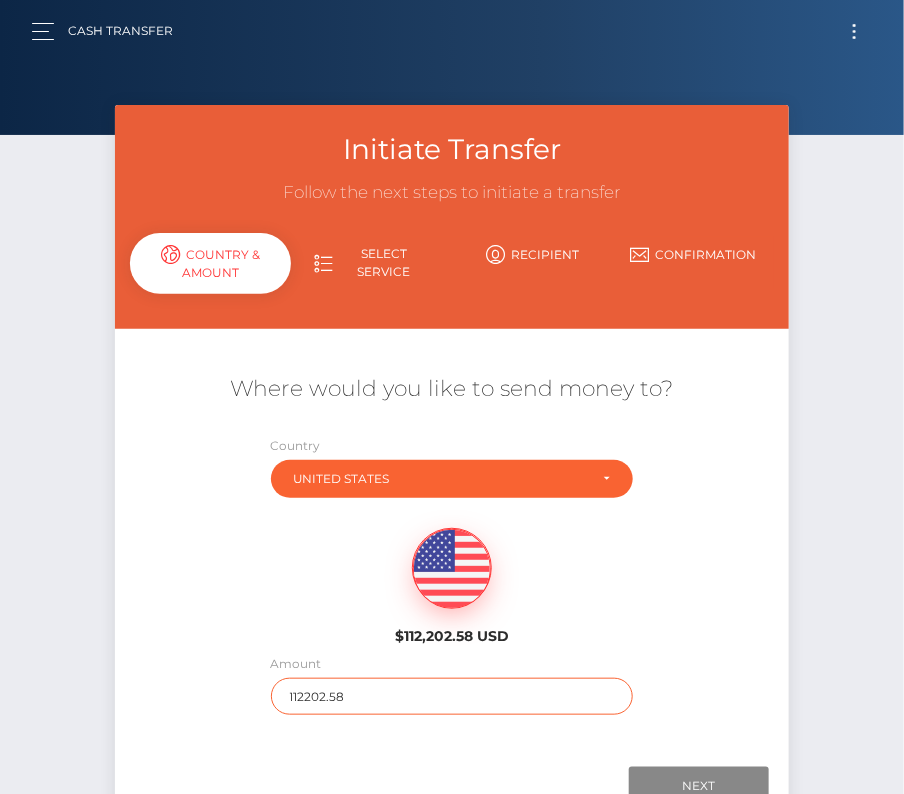 click on "112202.58" at bounding box center (452, 696) 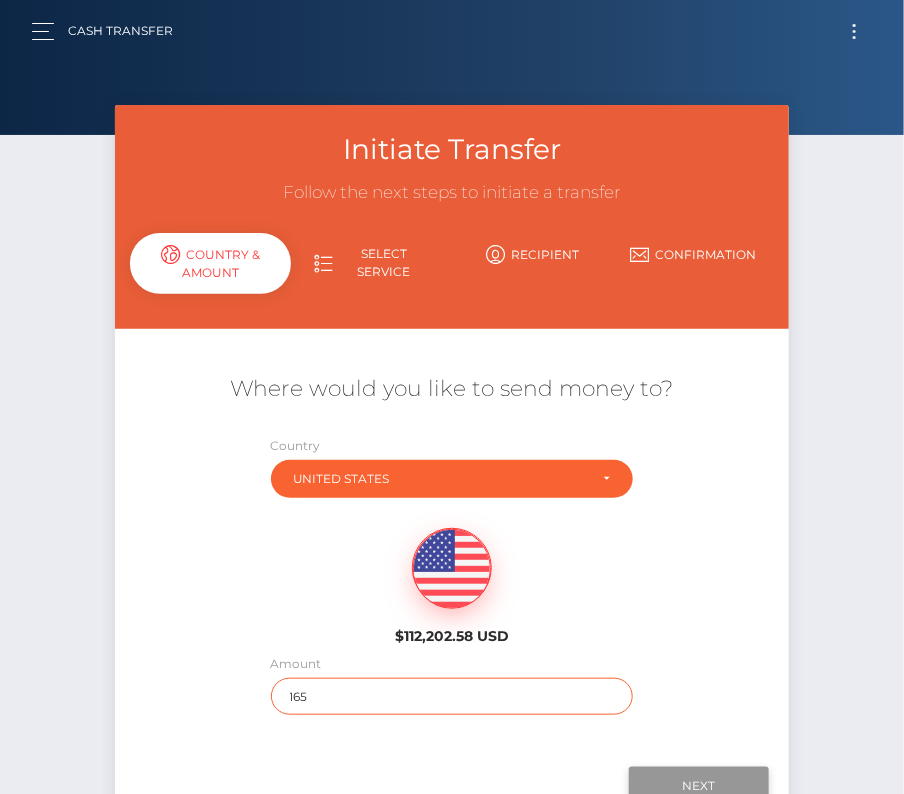 type on "165" 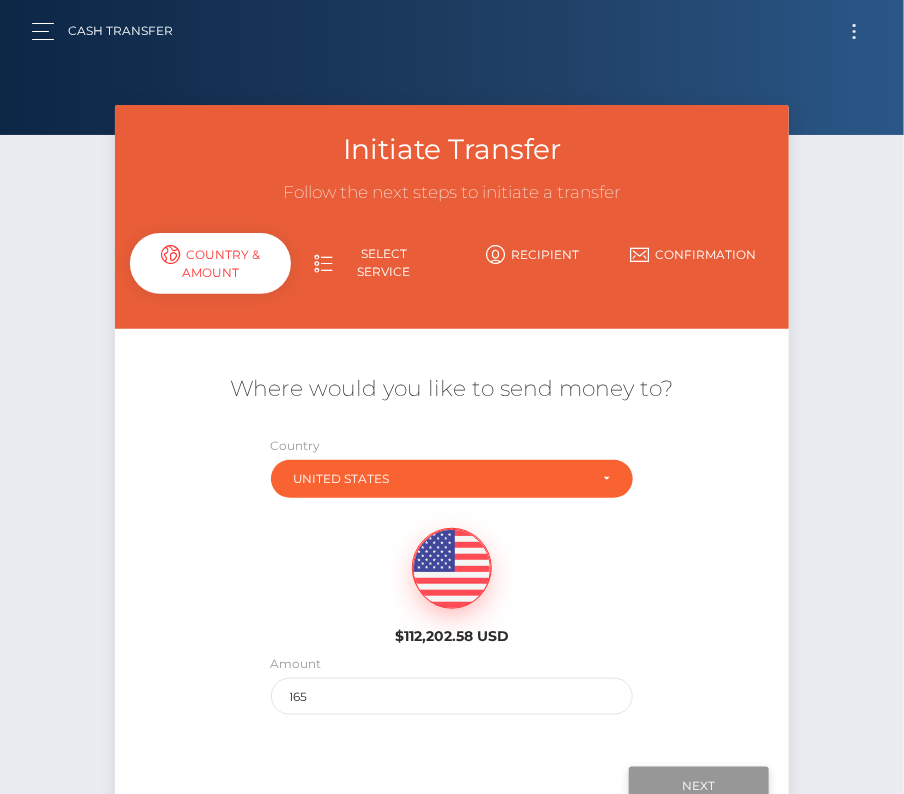 click on "Next" at bounding box center (699, 786) 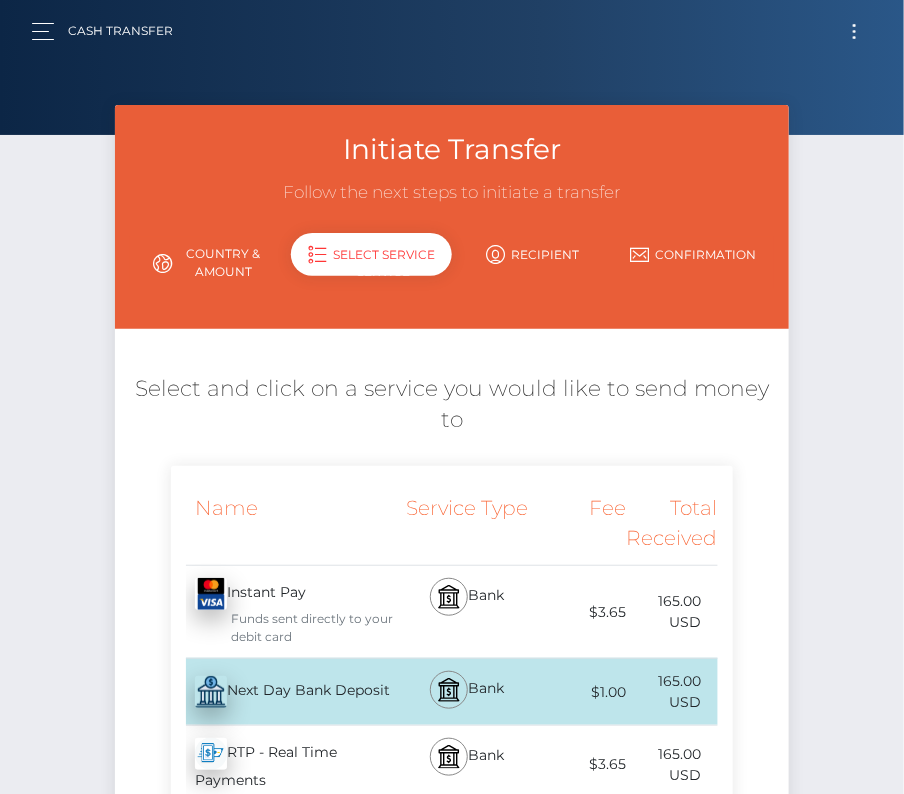 click on "Next Day Bank Deposit  - USD" at bounding box center [285, 692] 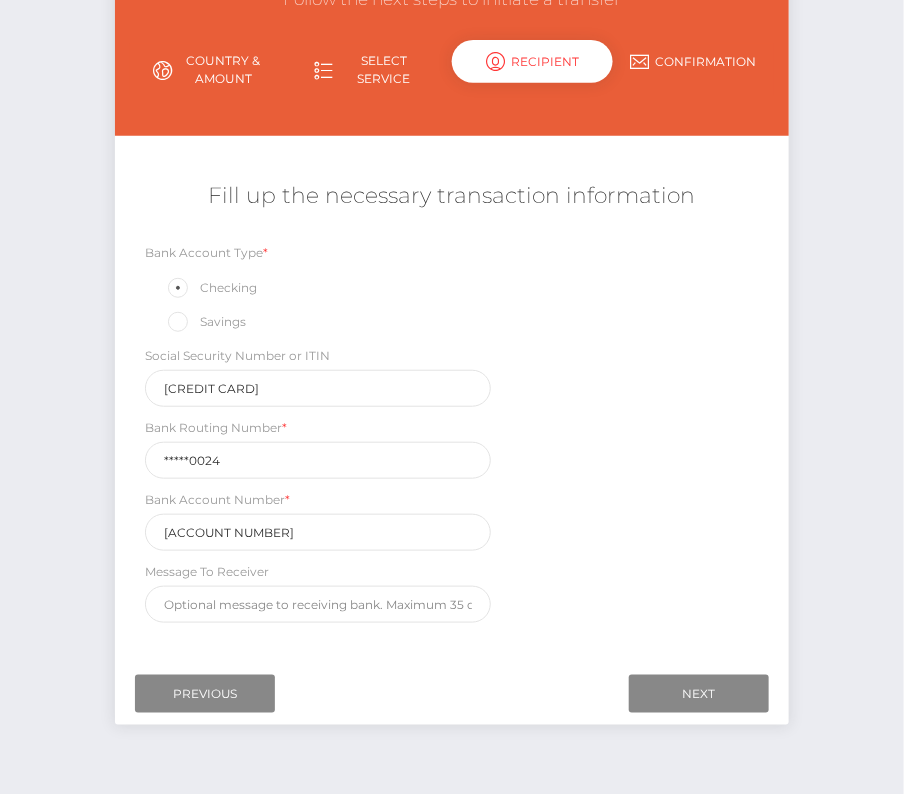 scroll, scrollTop: 235, scrollLeft: 0, axis: vertical 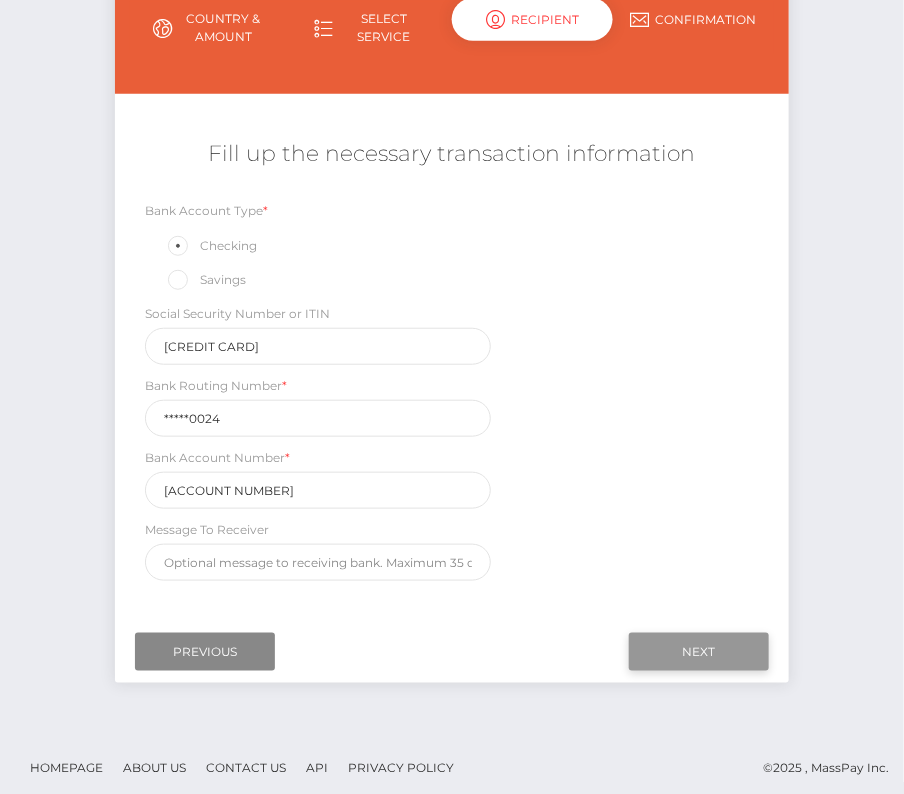click on "Next" at bounding box center [699, 652] 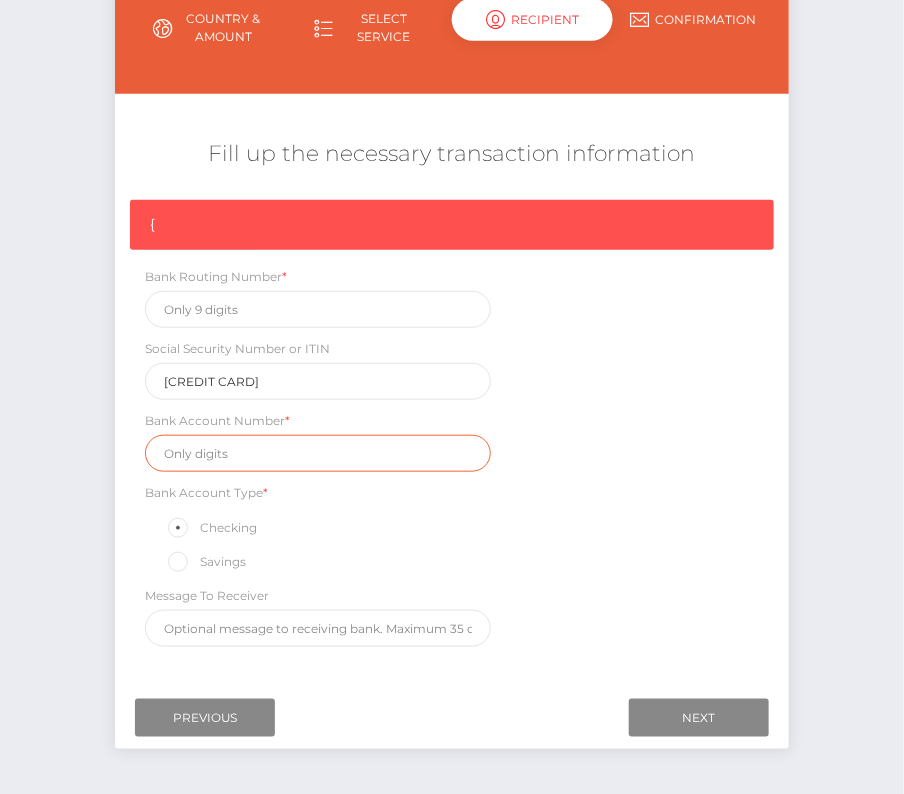 click at bounding box center [317, 453] 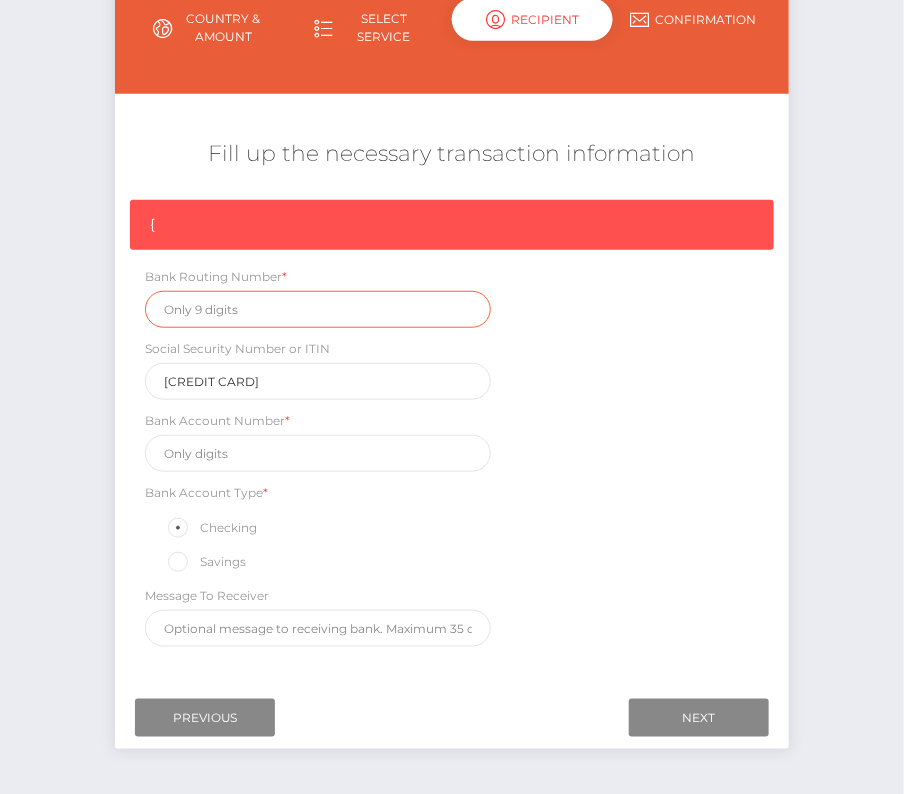 click at bounding box center [317, 309] 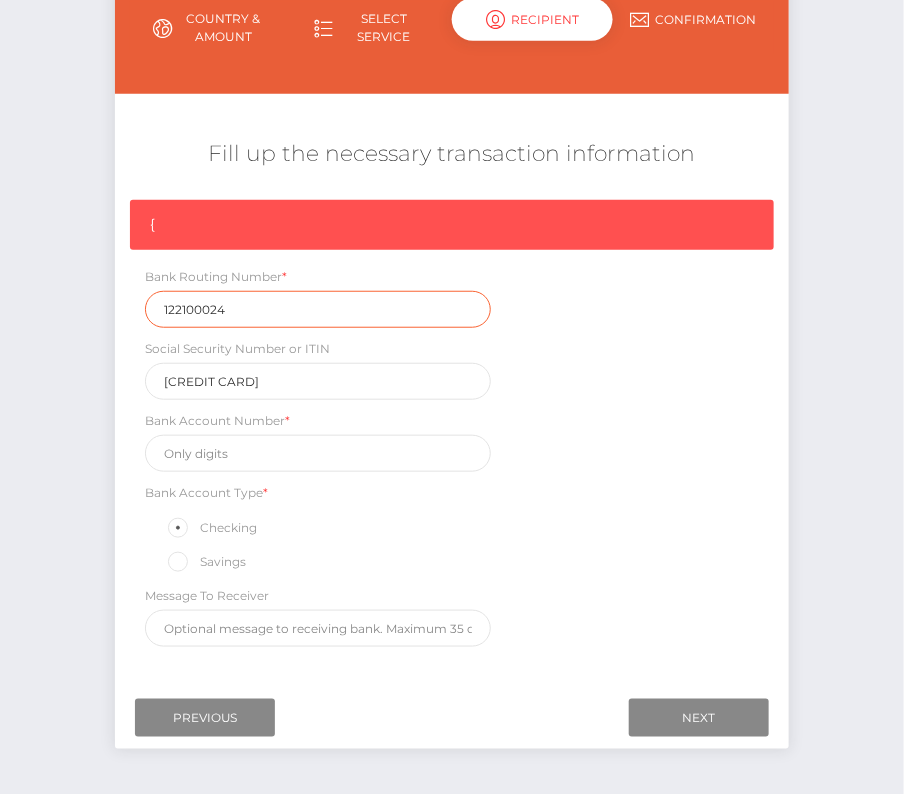 type on "122100024" 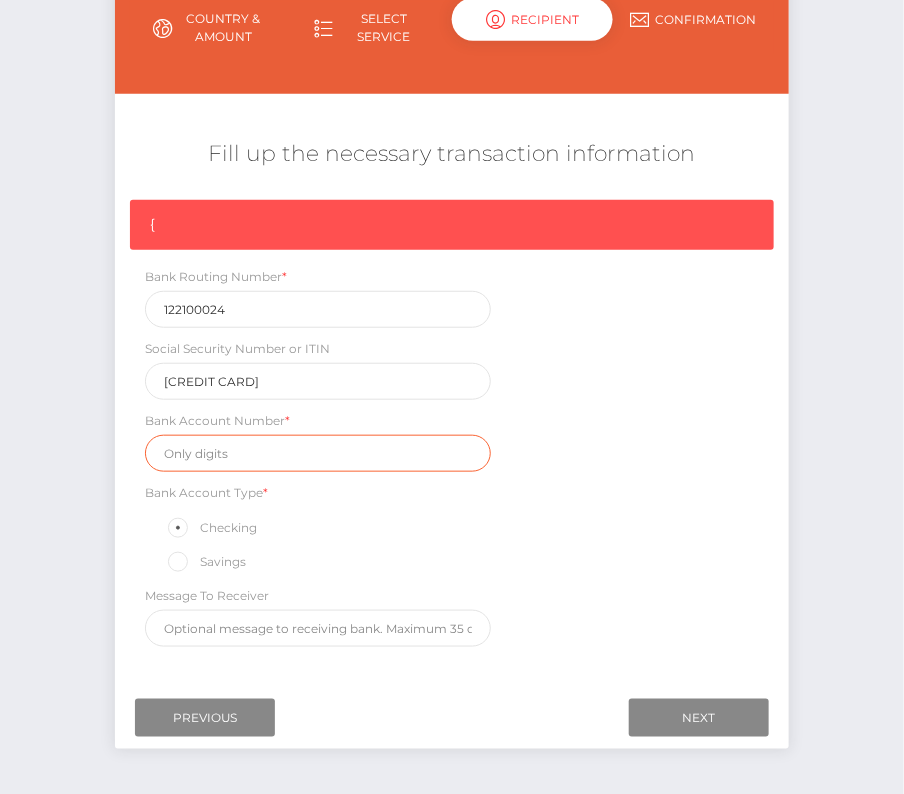 click at bounding box center [317, 453] 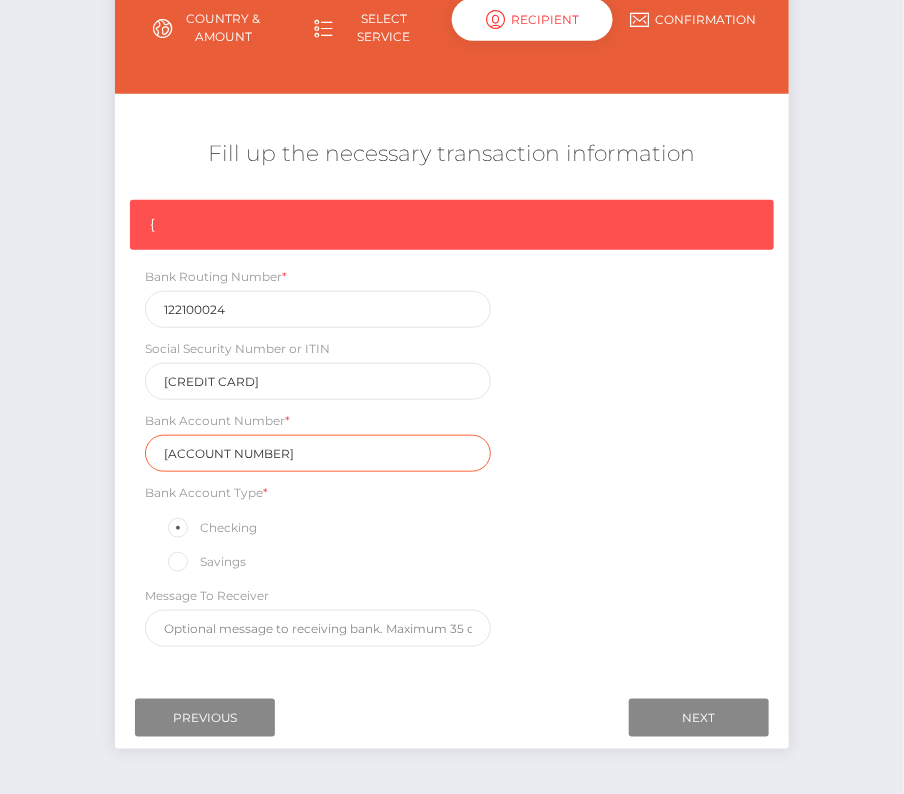 type on "766255969" 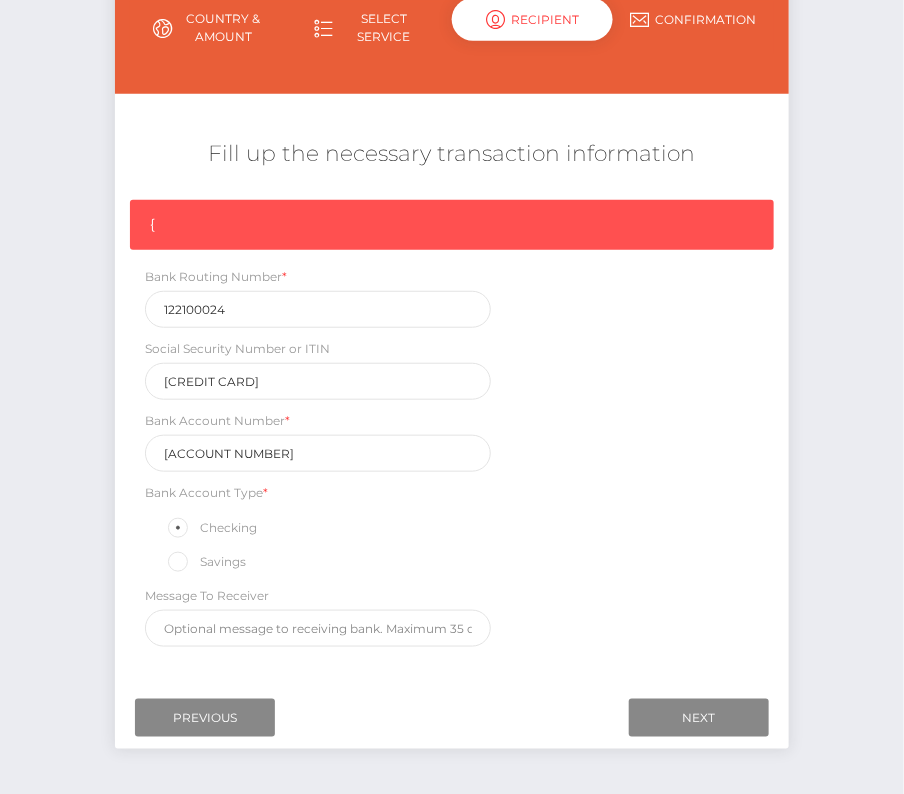 click on "{
Bank Routing Number  *
122100024
Social Security Number or ITIN
*****9935
Bank Account Number  *
766255969
Bank Account Type  *
Checking
Savings" at bounding box center [451, 428] 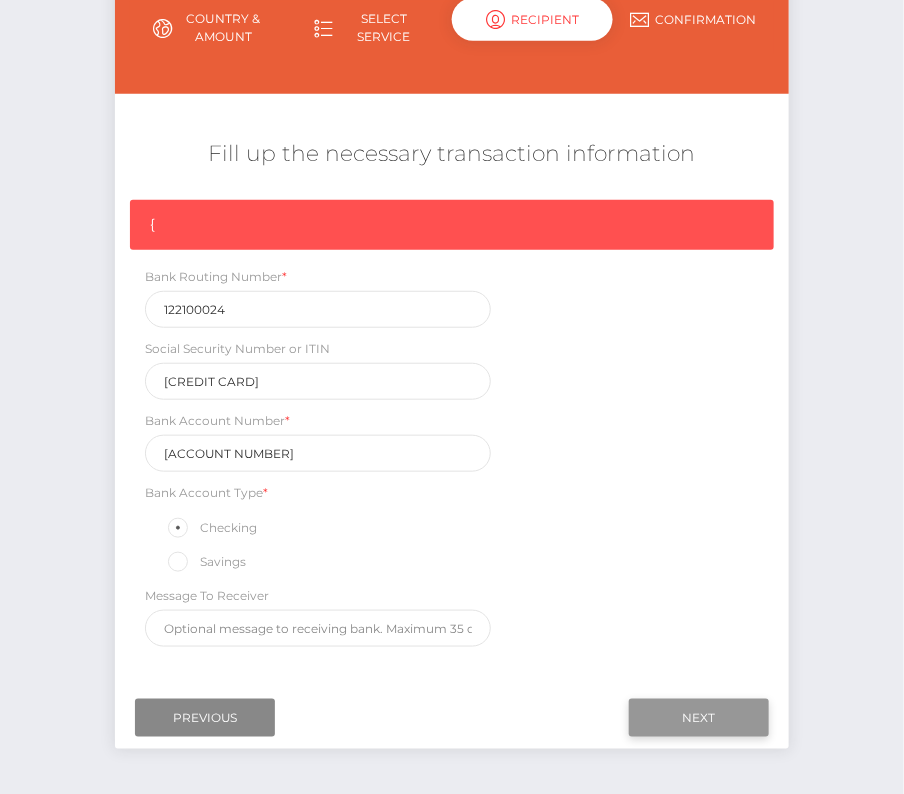 click on "Next" at bounding box center [699, 718] 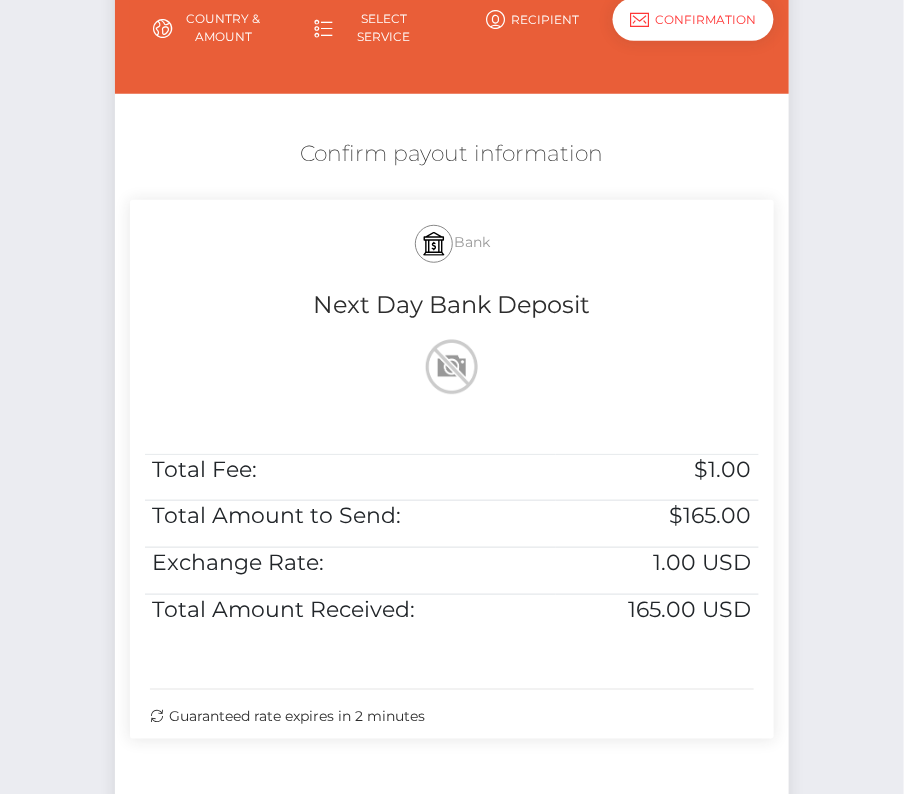 scroll, scrollTop: 326, scrollLeft: 0, axis: vertical 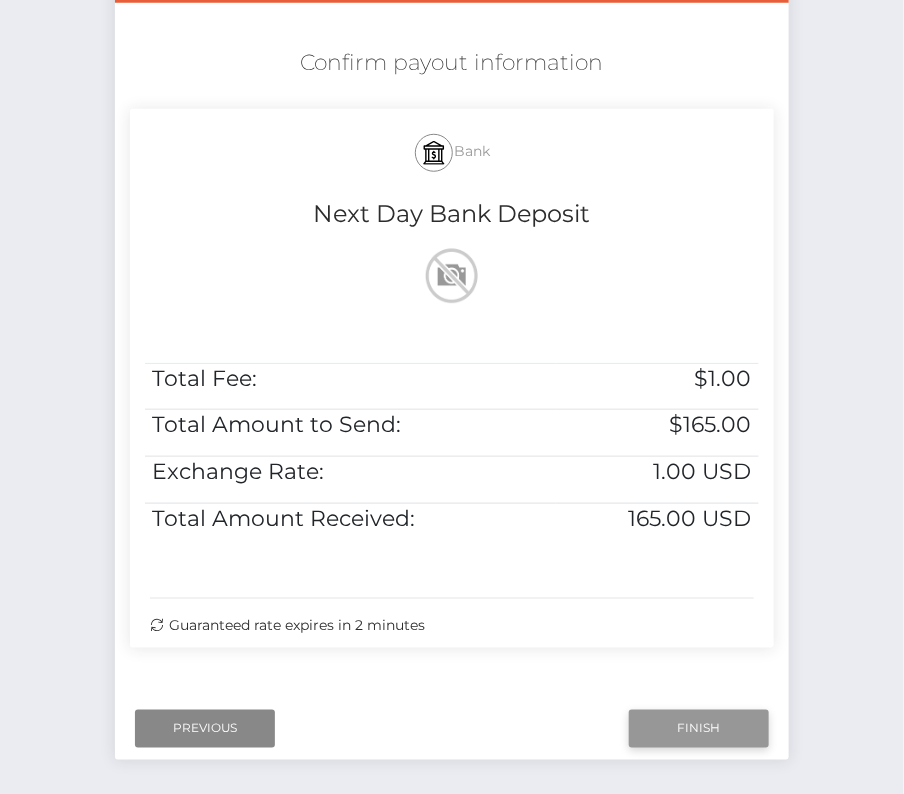 click on "Finish" at bounding box center (699, 729) 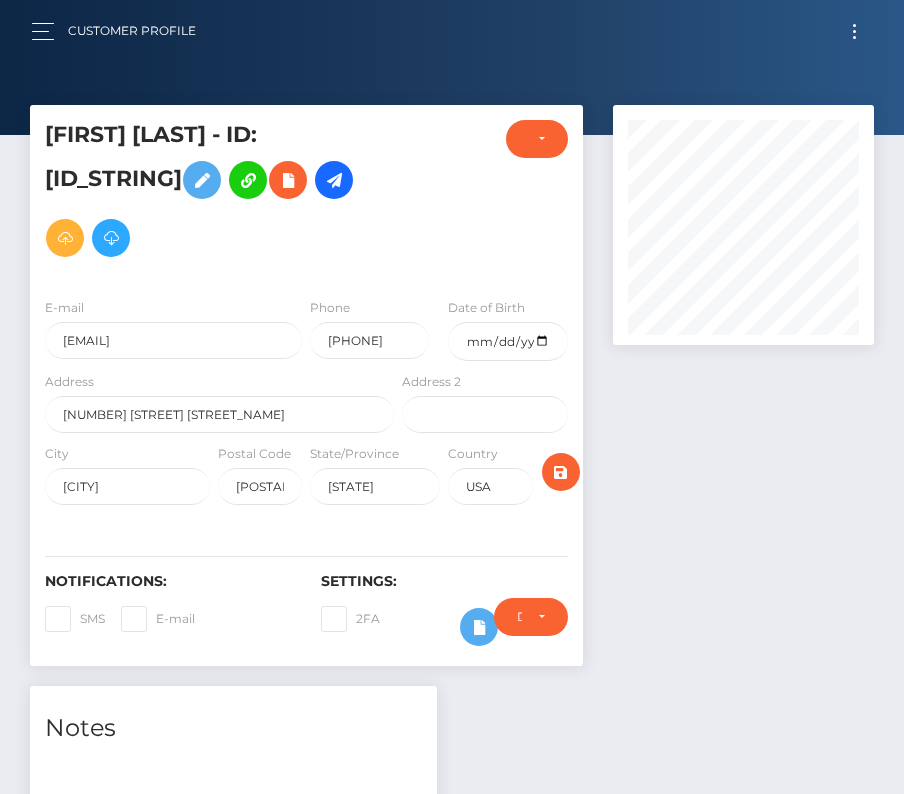 scroll, scrollTop: 0, scrollLeft: 0, axis: both 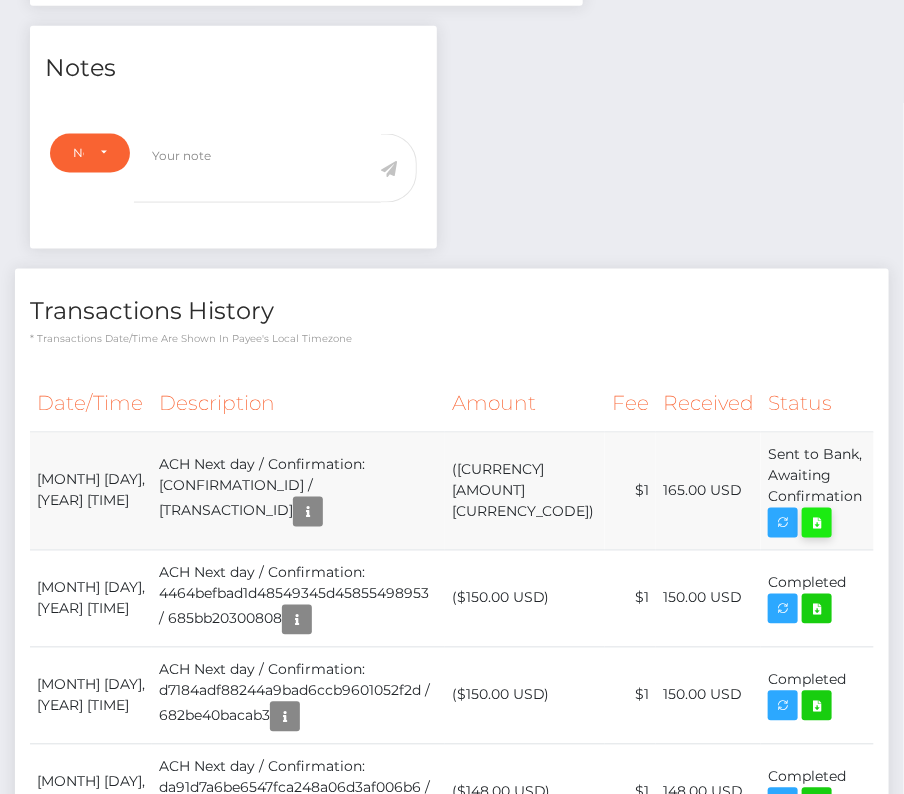 click at bounding box center [817, 523] 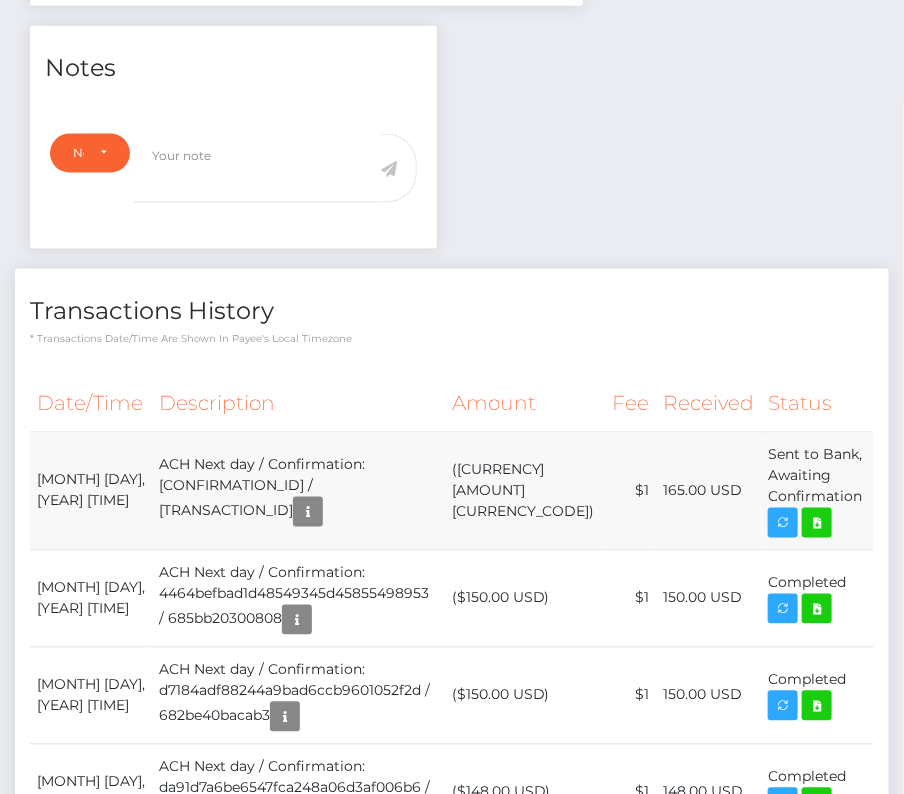 drag, startPoint x: 32, startPoint y: 470, endPoint x: 847, endPoint y: 499, distance: 815.5158 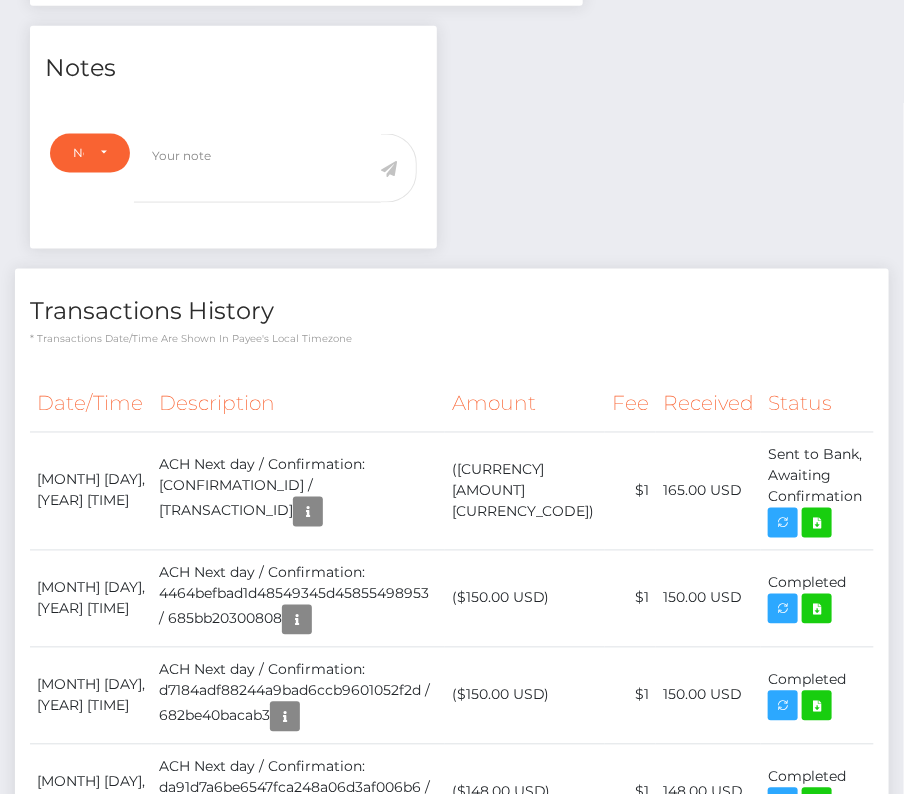 copy on "[MONTH] [DAY], [YEAR] [TIME]
ACH Next day / Confirmation: [CONFIRMATION_ID] / [TRANSACTION_ID]
([CURRENCY][AMOUNT] [CURRENCY_CODE])
[CURRENCY][AMOUNT]
[AMOUNT] [CURRENCY_CODE]
Sent to Bank, Awaiting Confirmation" 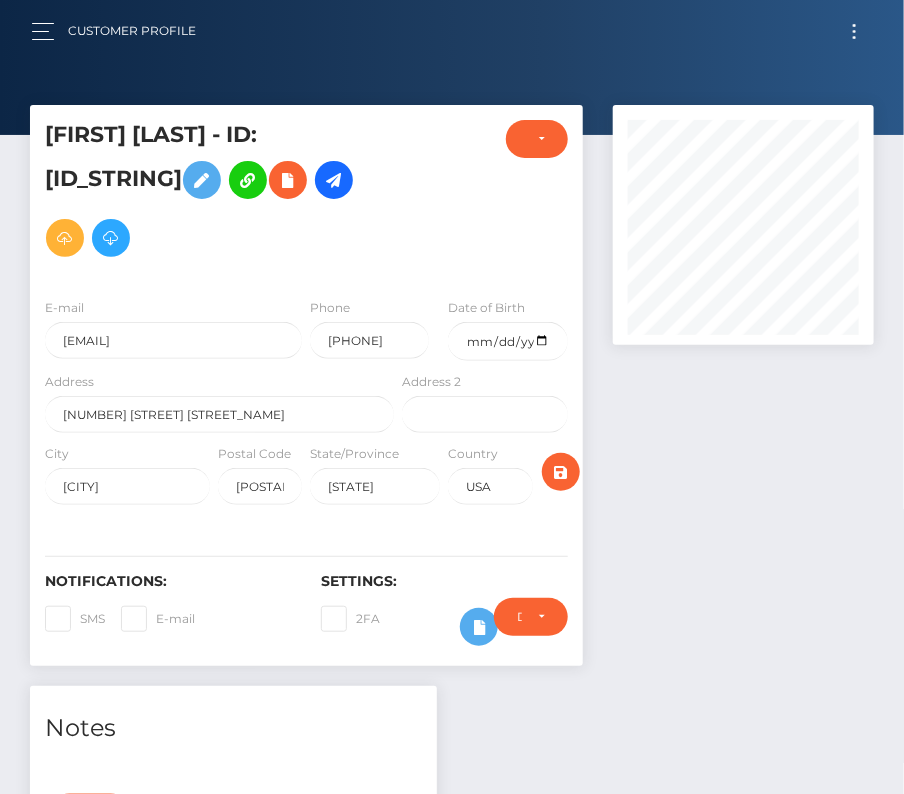 click at bounding box center (854, 31) 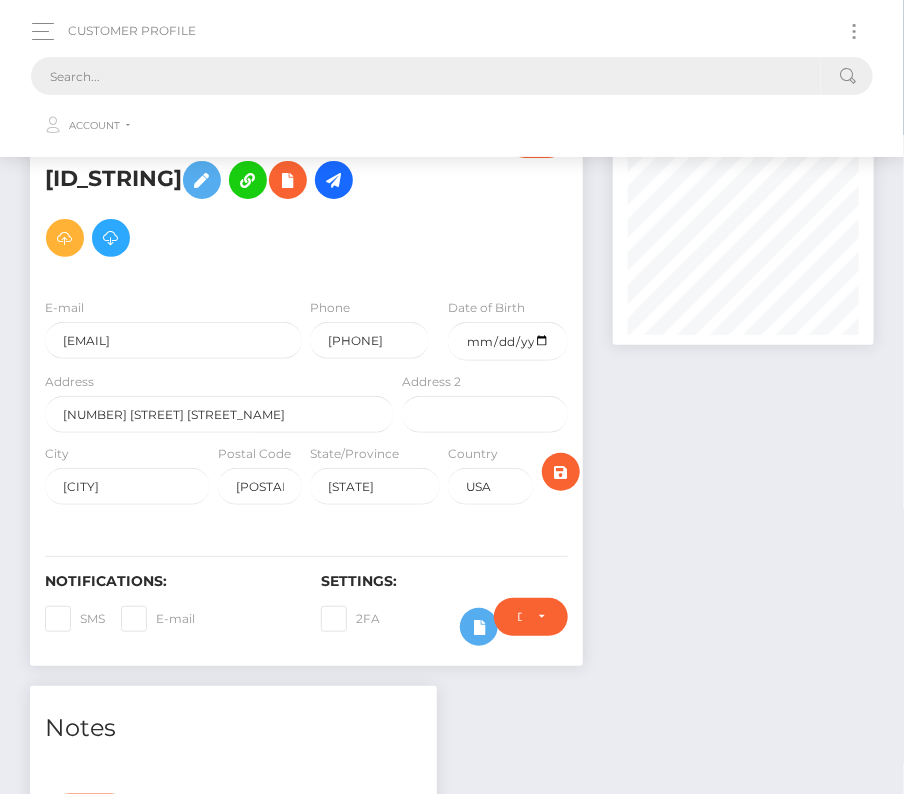 click at bounding box center [426, 76] 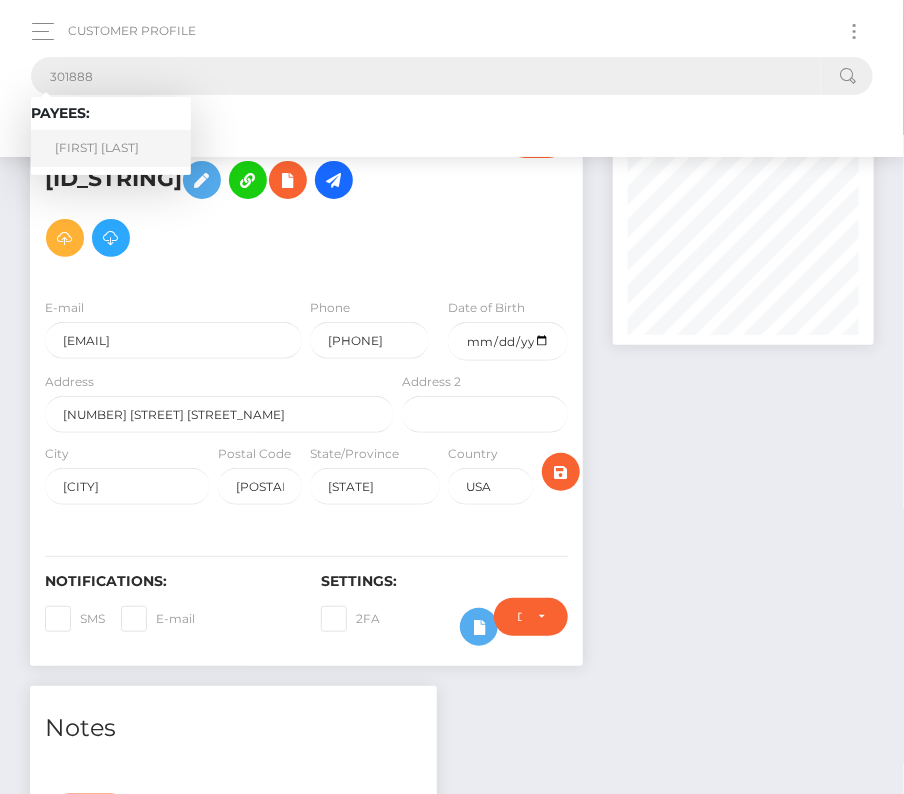 type on "301888" 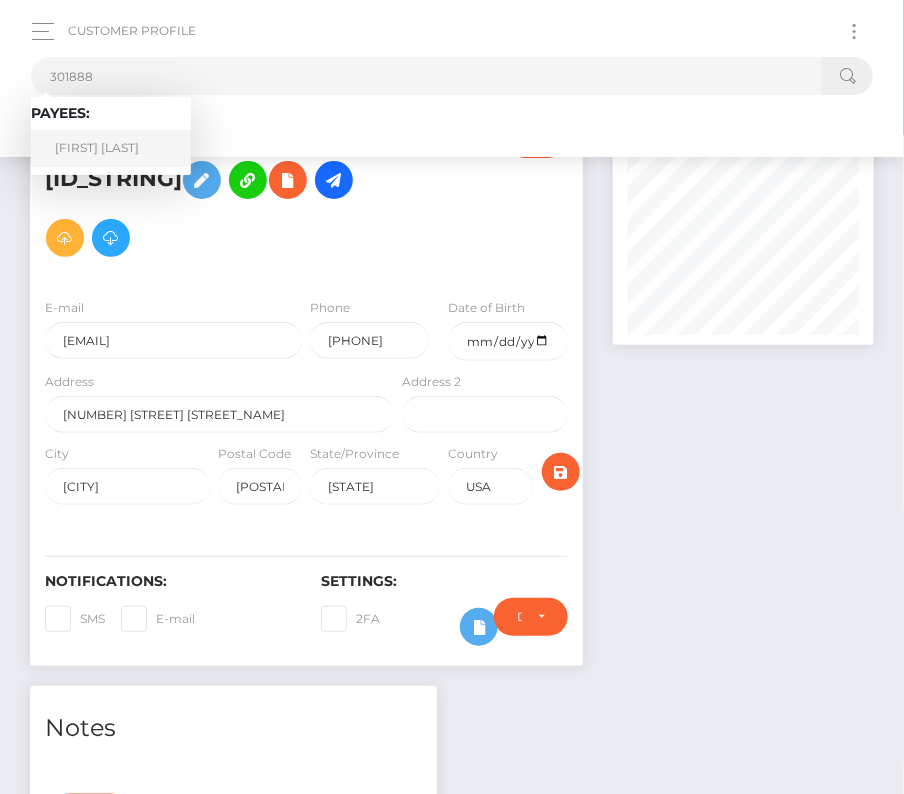 click on "Stuart  Baverstock" at bounding box center [111, 148] 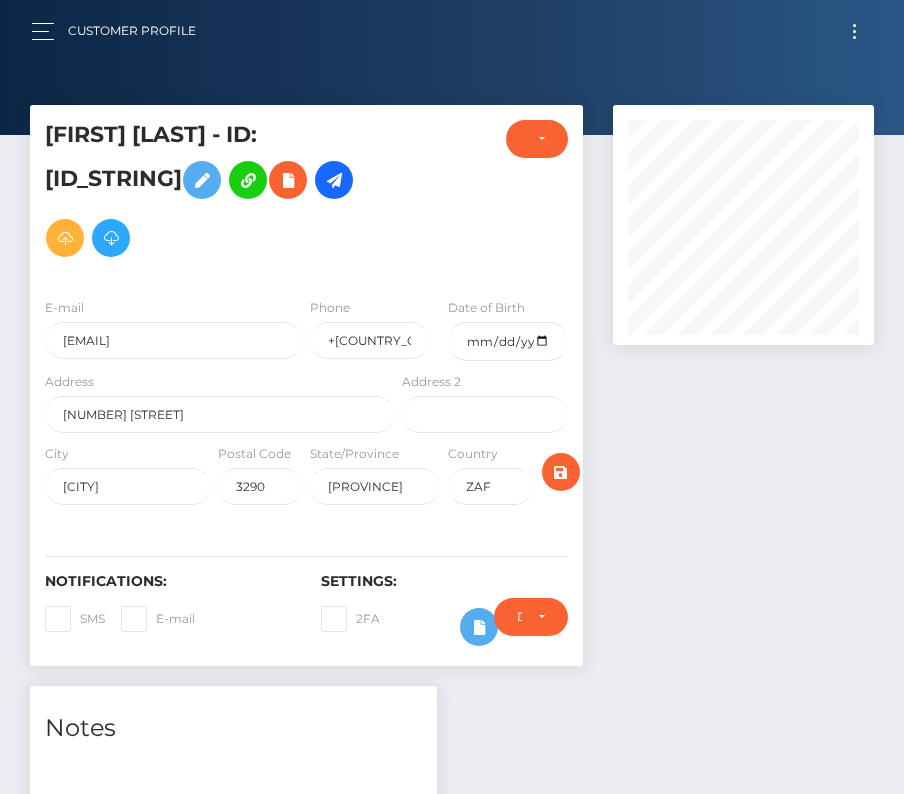 scroll, scrollTop: 0, scrollLeft: 0, axis: both 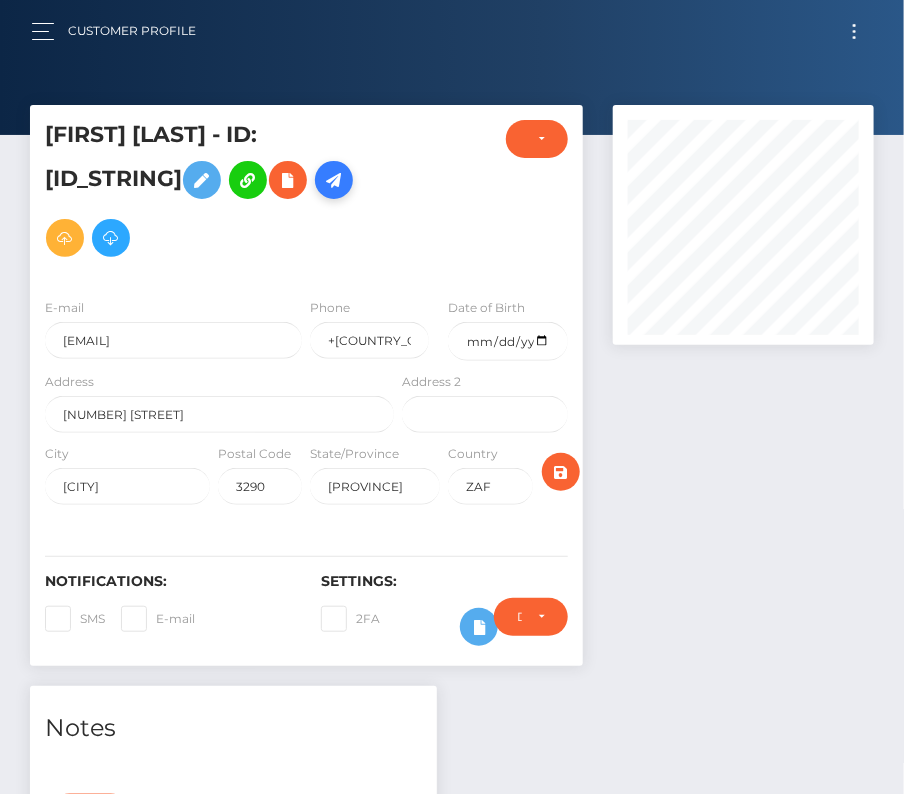 click at bounding box center [334, 180] 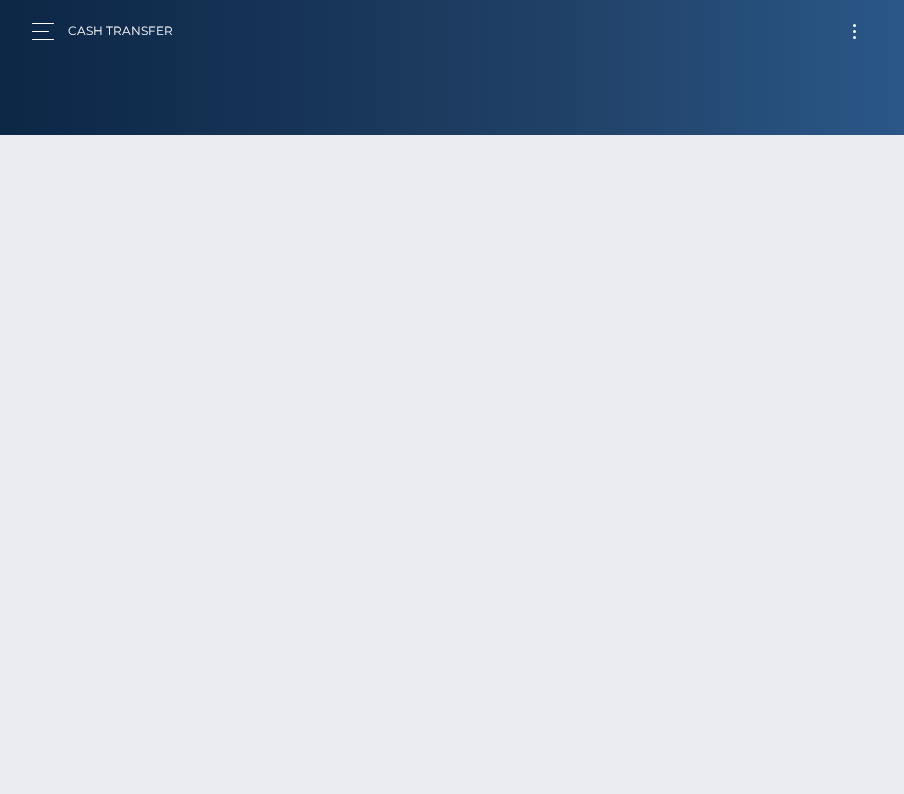 scroll, scrollTop: 0, scrollLeft: 0, axis: both 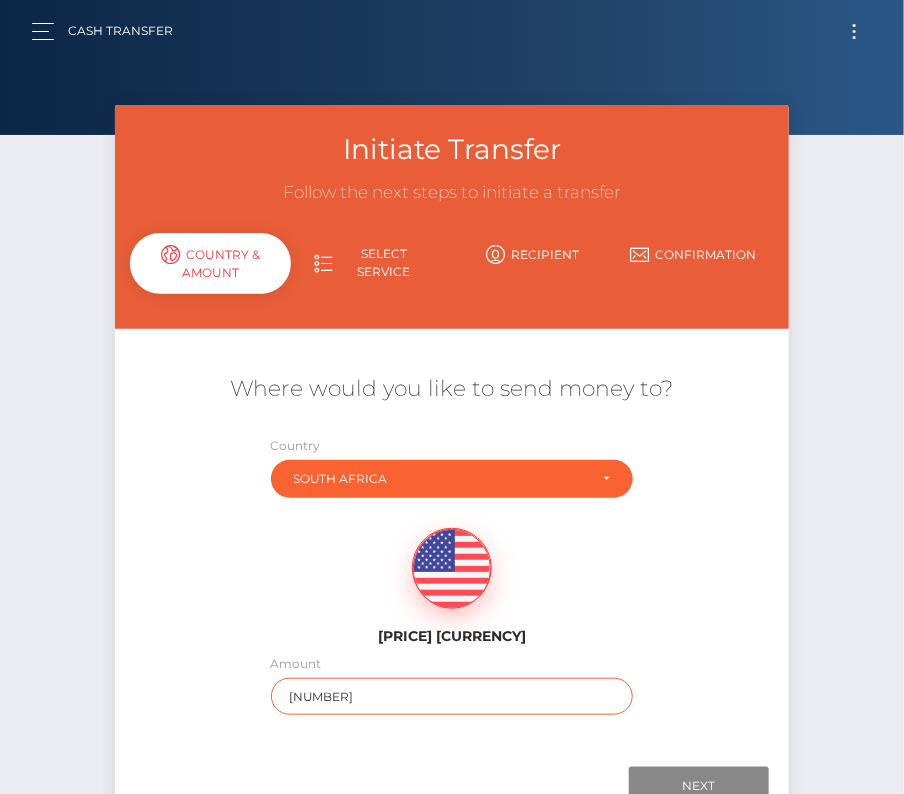 click on "[NUMBER]" at bounding box center [452, 696] 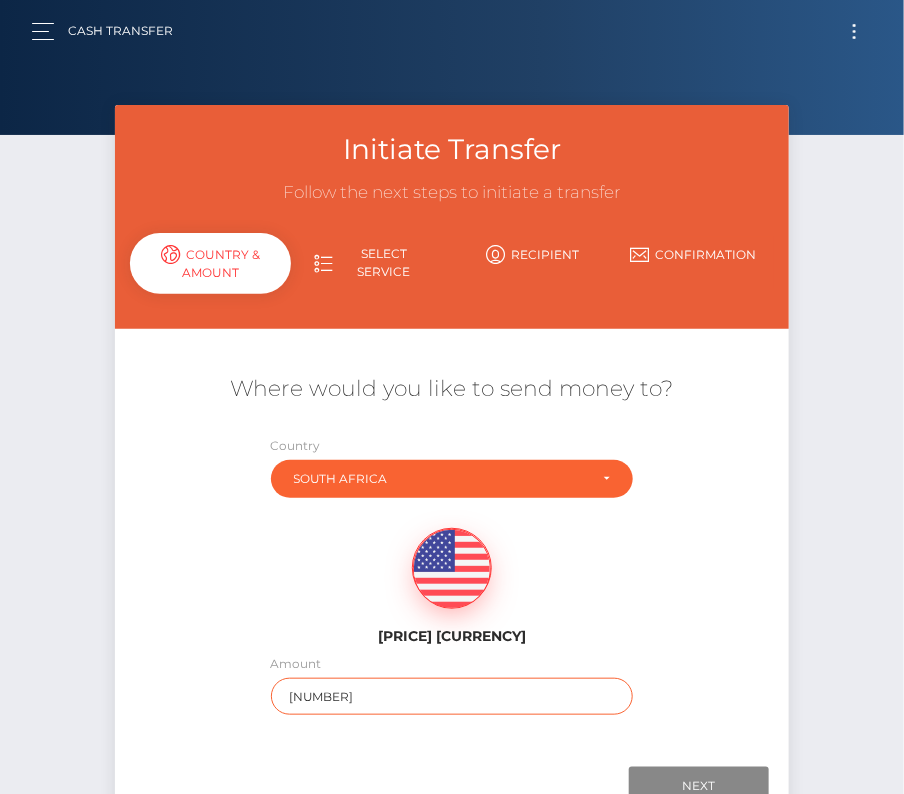 type on "2785" 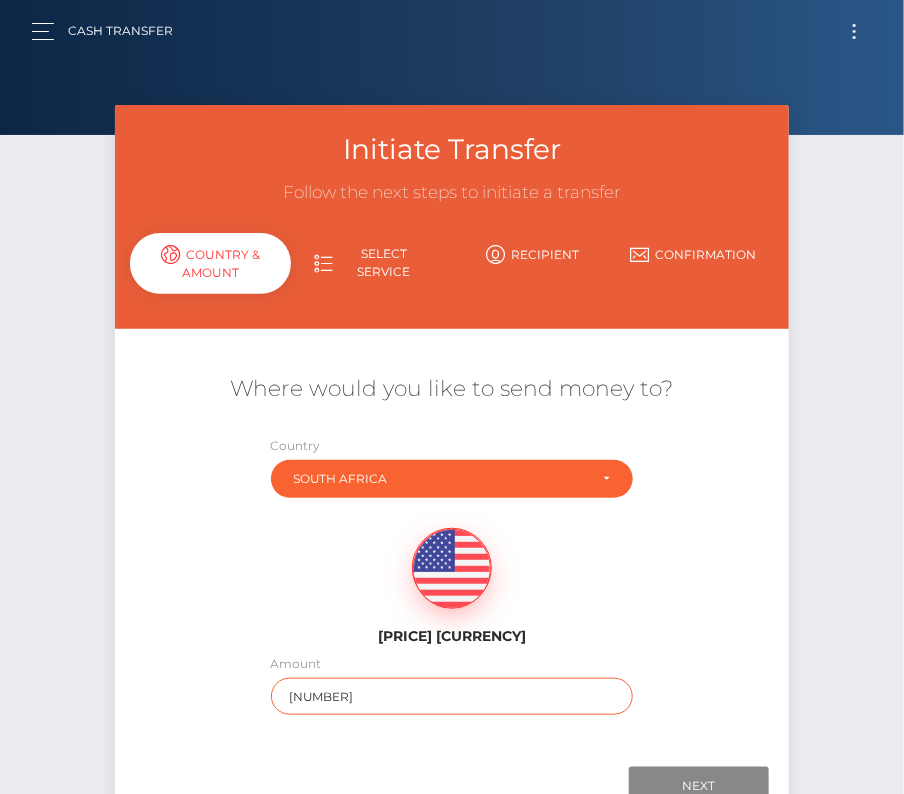 scroll, scrollTop: 37, scrollLeft: 0, axis: vertical 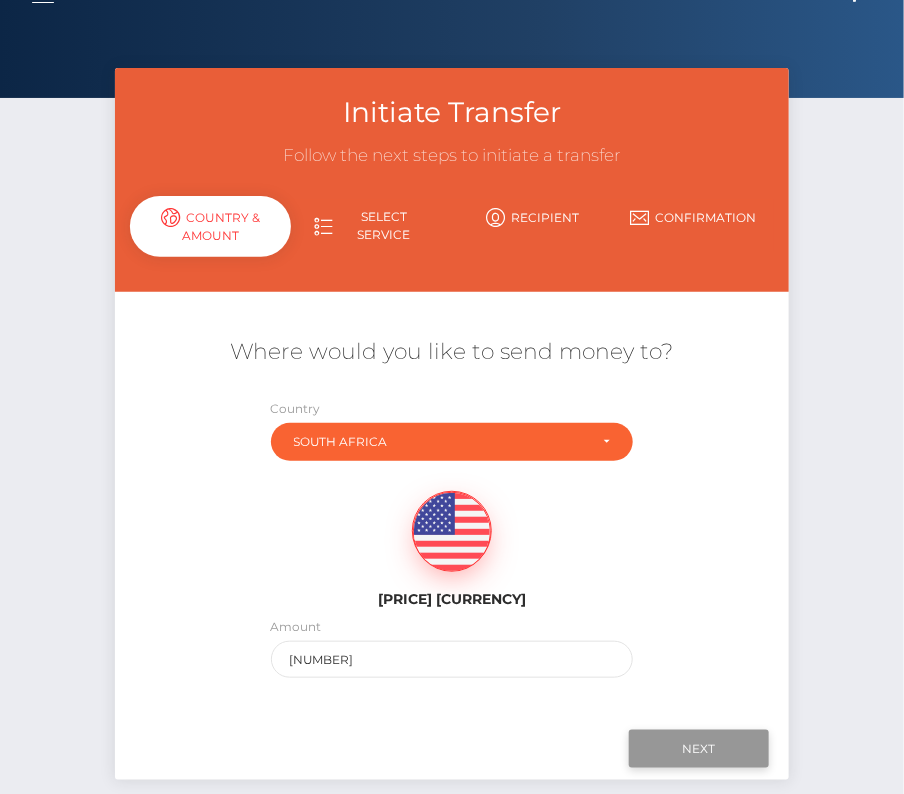 click on "Next" at bounding box center [699, 749] 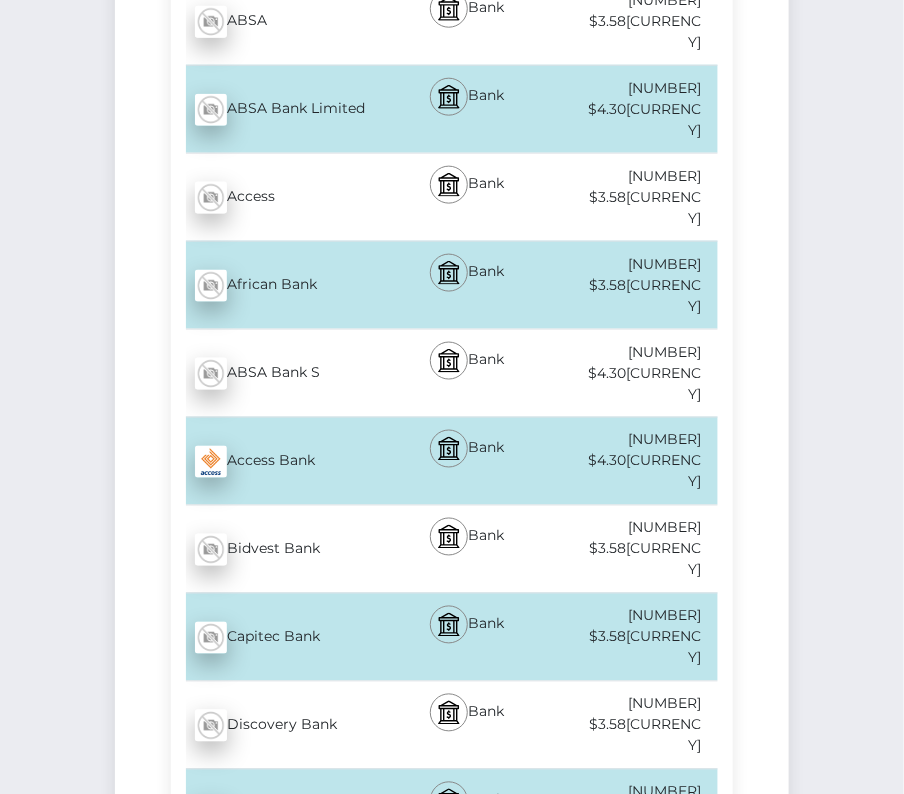scroll, scrollTop: 589, scrollLeft: 0, axis: vertical 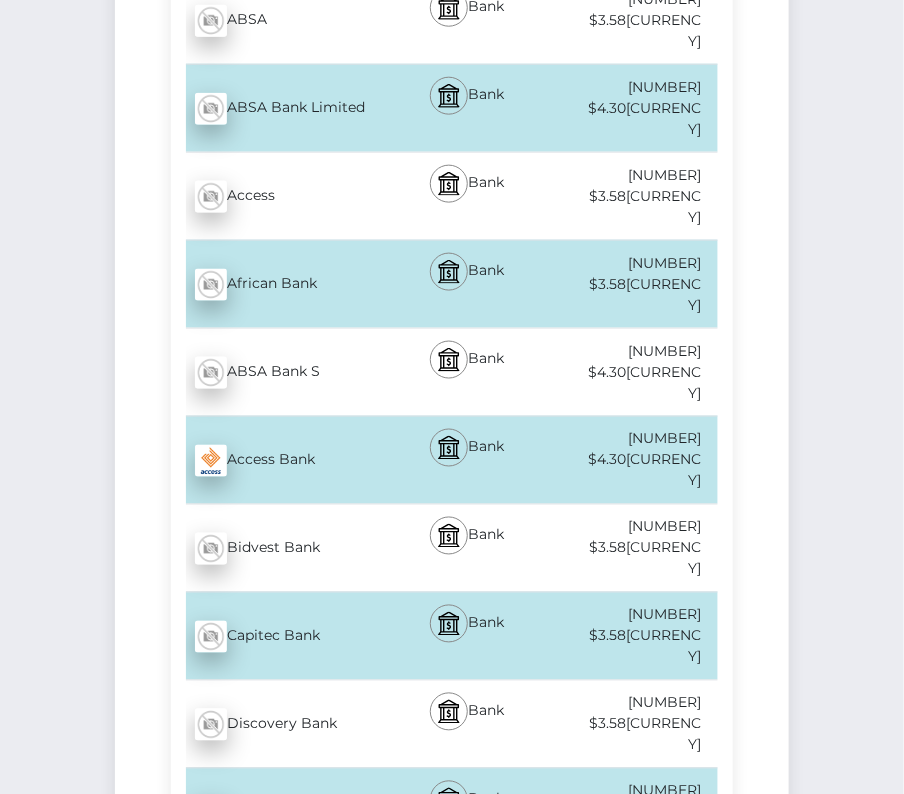 click on "Capitec Bank  - ZAR" at bounding box center [285, 637] 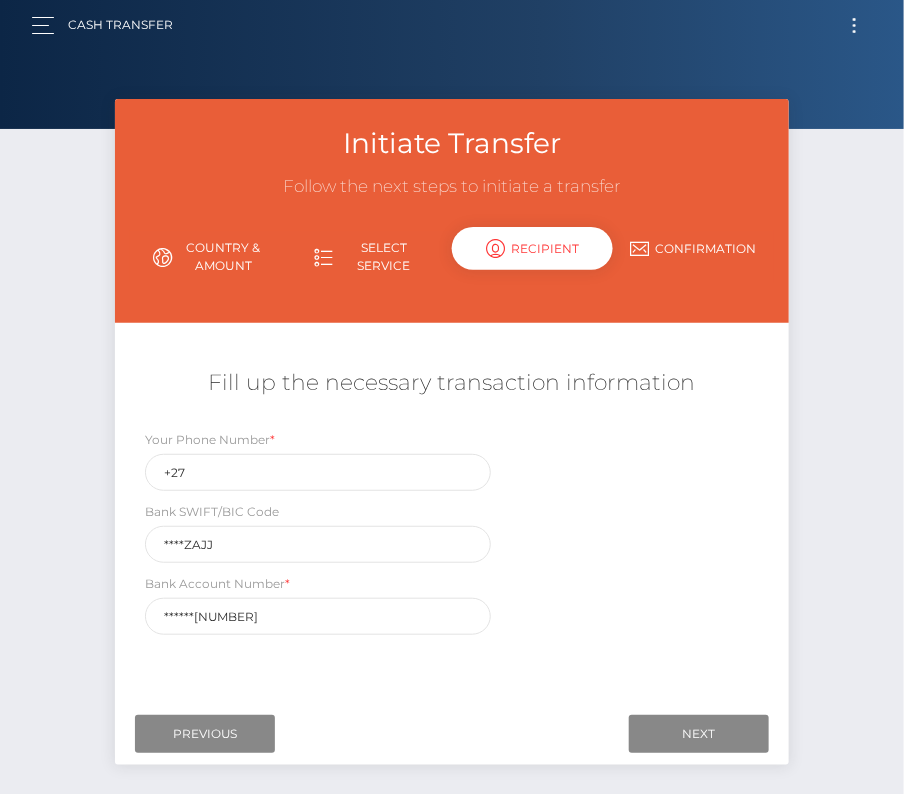 scroll, scrollTop: 0, scrollLeft: 0, axis: both 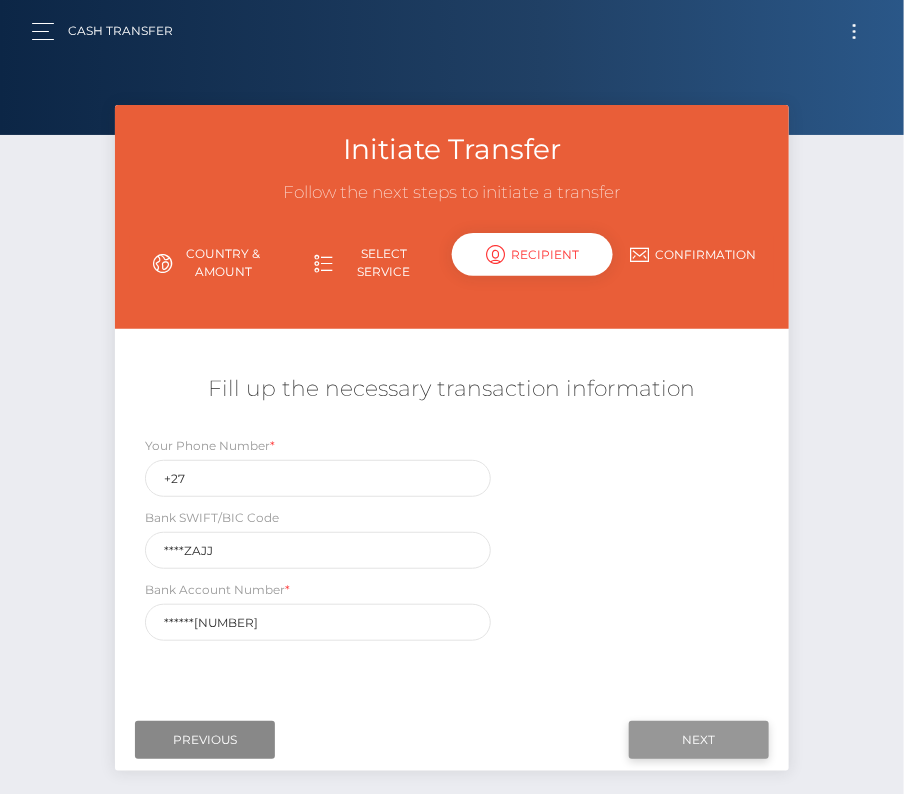 click on "Next" at bounding box center (699, 740) 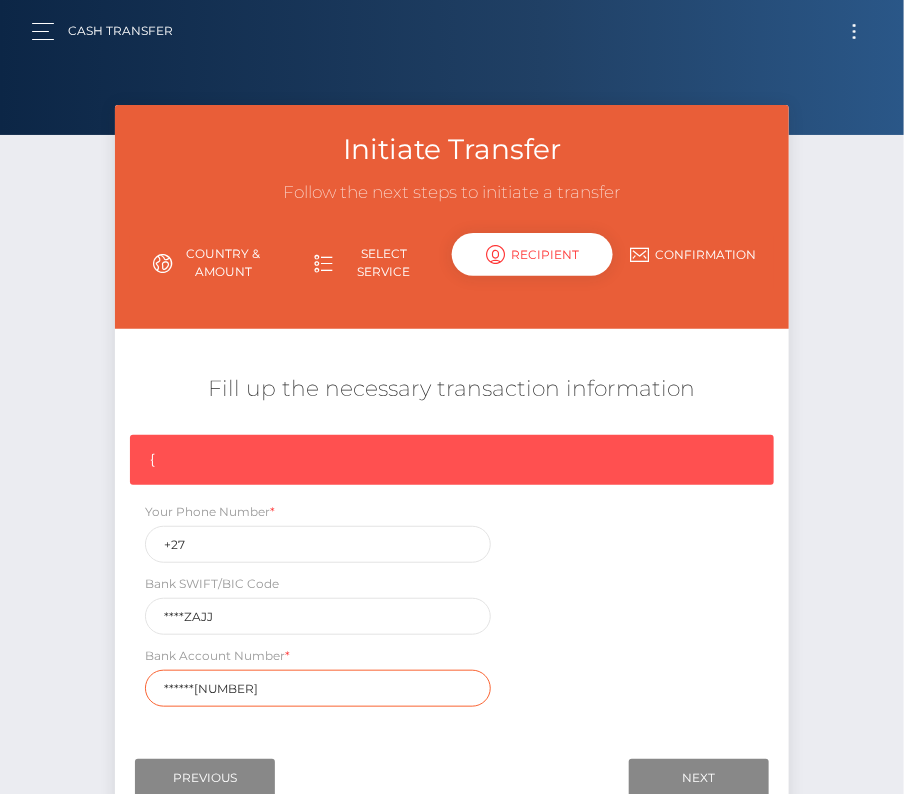 drag, startPoint x: 245, startPoint y: 678, endPoint x: 65, endPoint y: 678, distance: 180 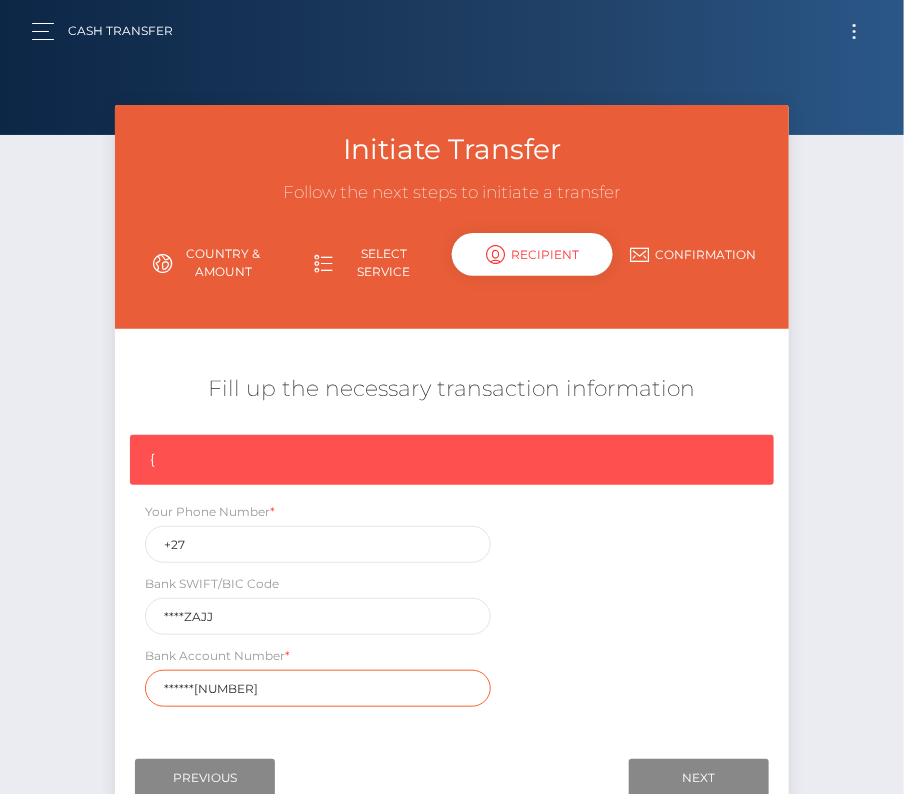 click on "Initiate Transfer
Follow the next steps to initiate a transfer
Country & Amount
Select Service
Recipient
Country" at bounding box center (452, 482) 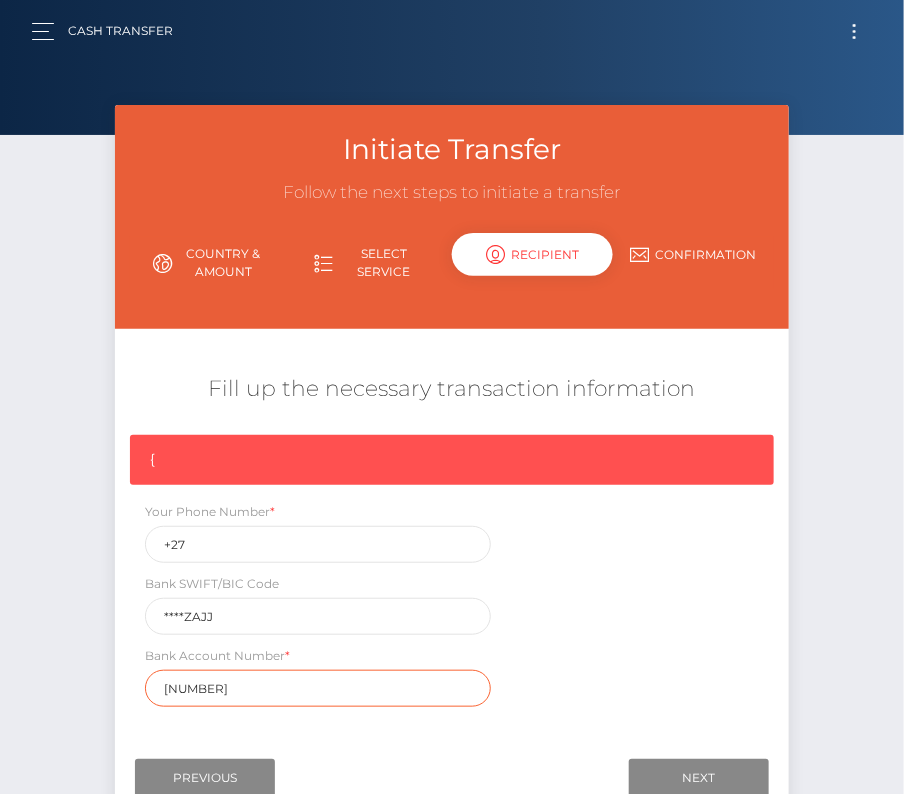 type on "1212301356" 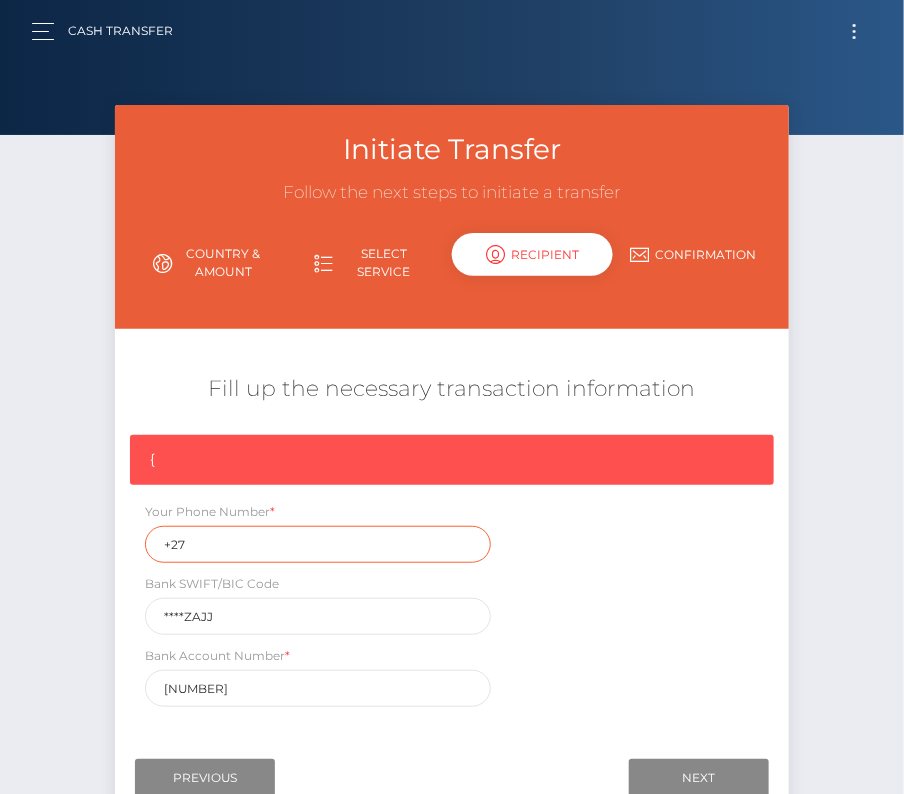 click on "+27" at bounding box center [317, 544] 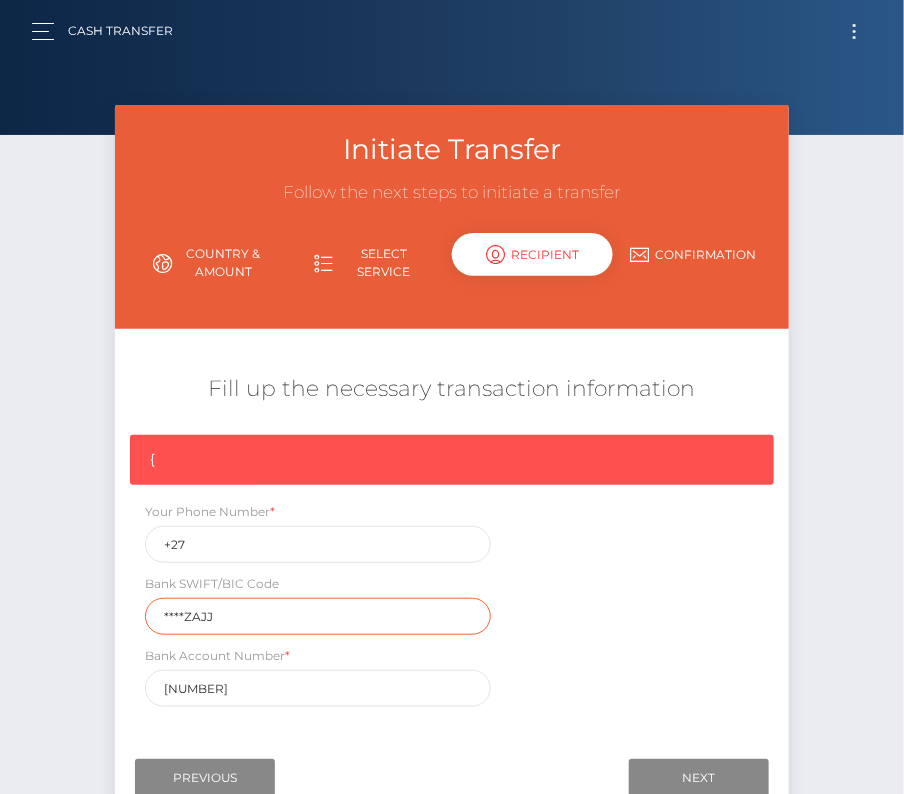 click on "****ZAJJ" at bounding box center (317, 616) 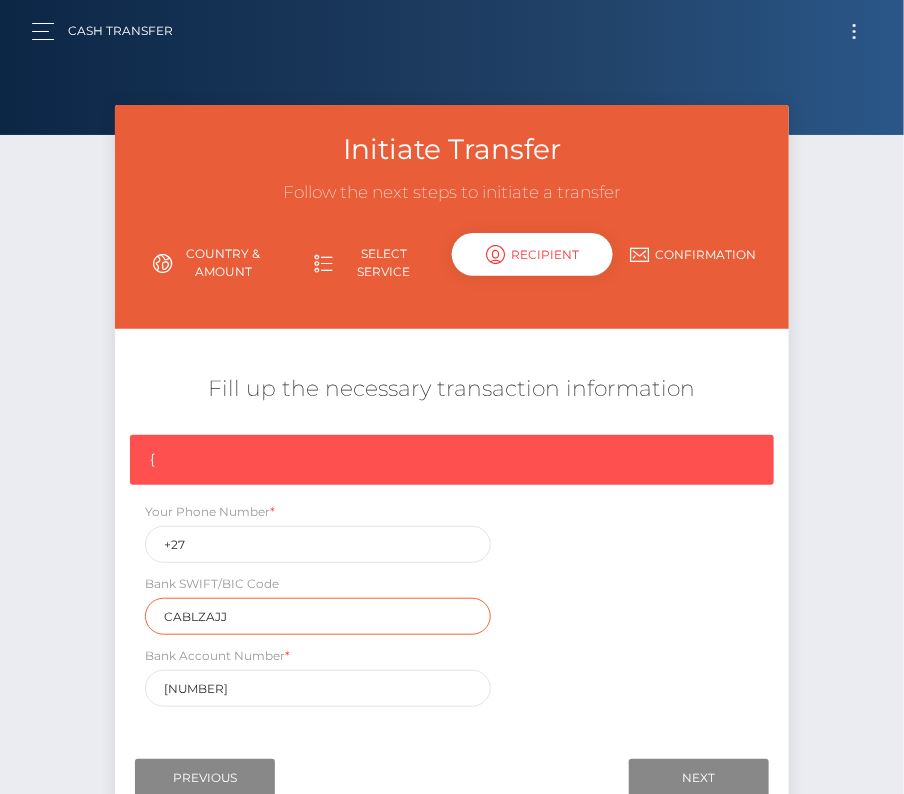 type on "CABLZAJJ" 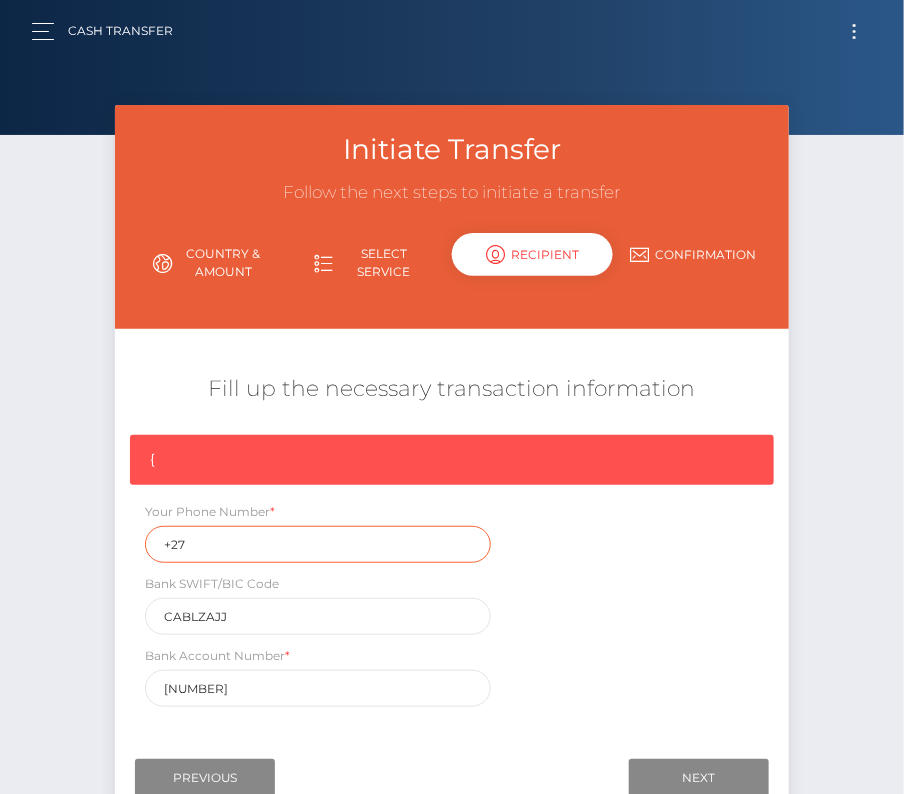 drag, startPoint x: 200, startPoint y: 539, endPoint x: 107, endPoint y: 536, distance: 93.04838 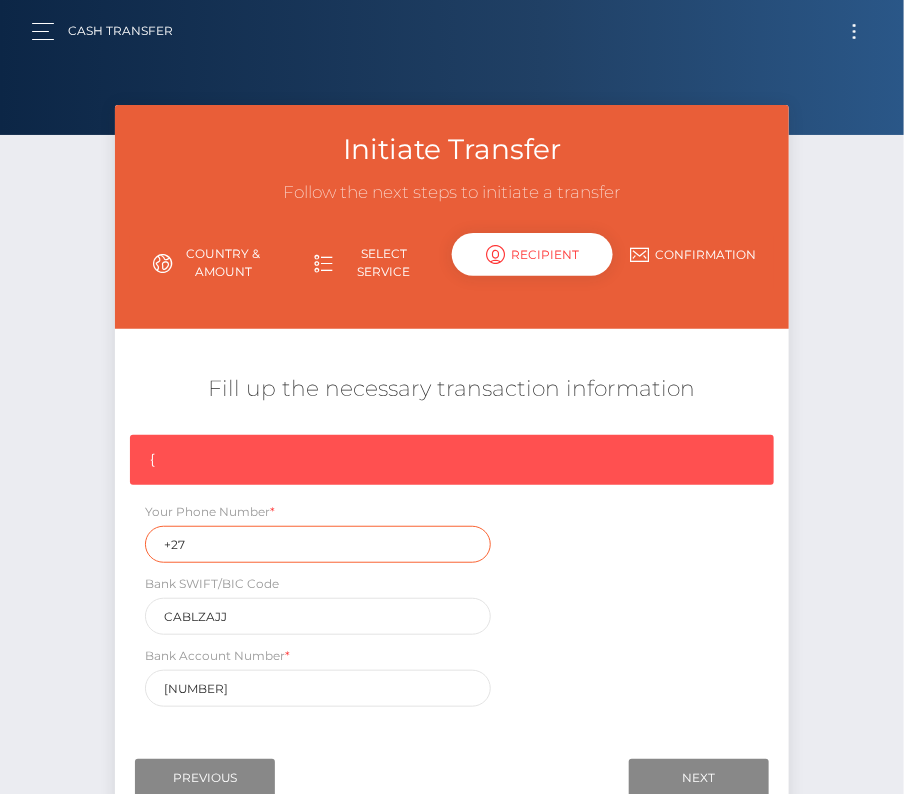 click on "Initiate Transfer
Follow the next steps to initiate a transfer
Country & Amount
Select Service
Recipient
Country  Aruba" at bounding box center [451, 467] 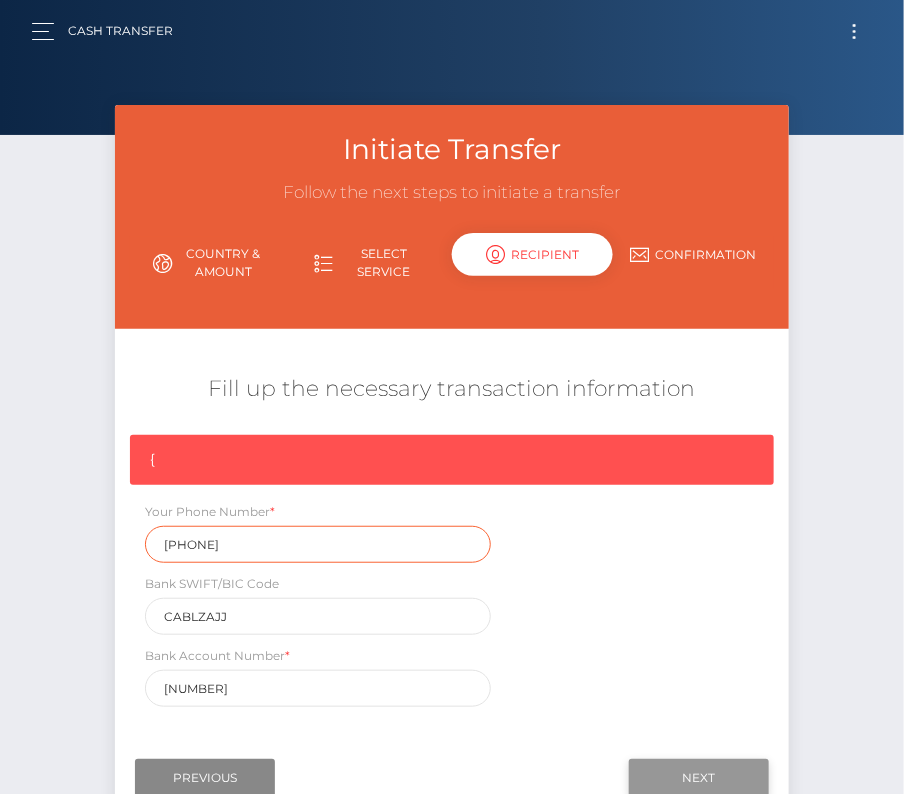 type on "+27764567496" 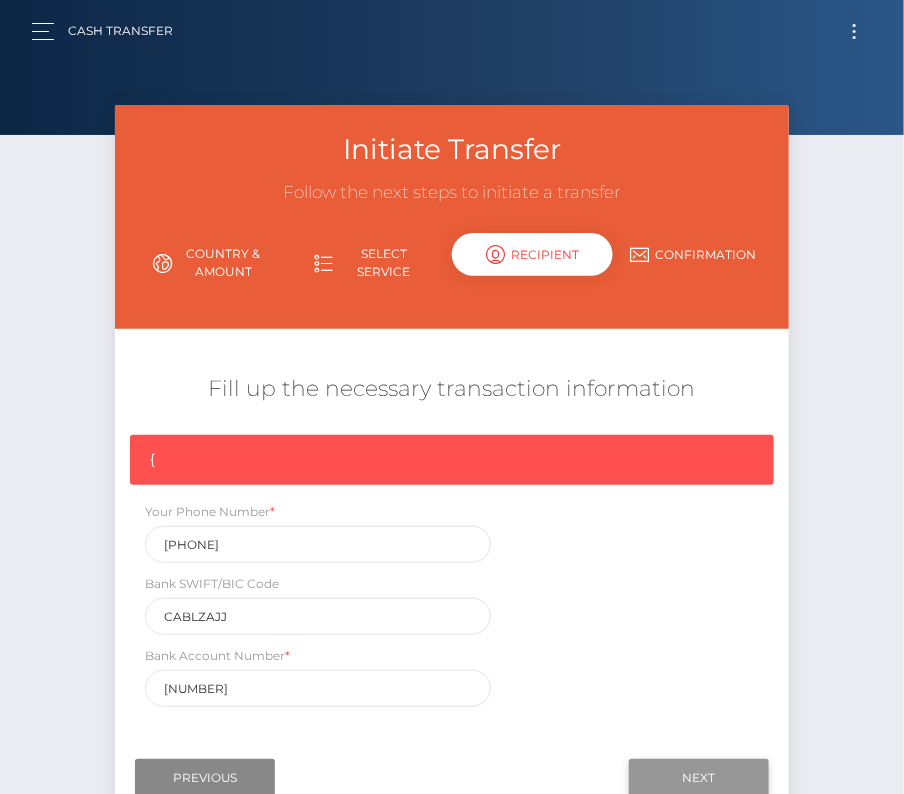 click on "Next" at bounding box center [699, 778] 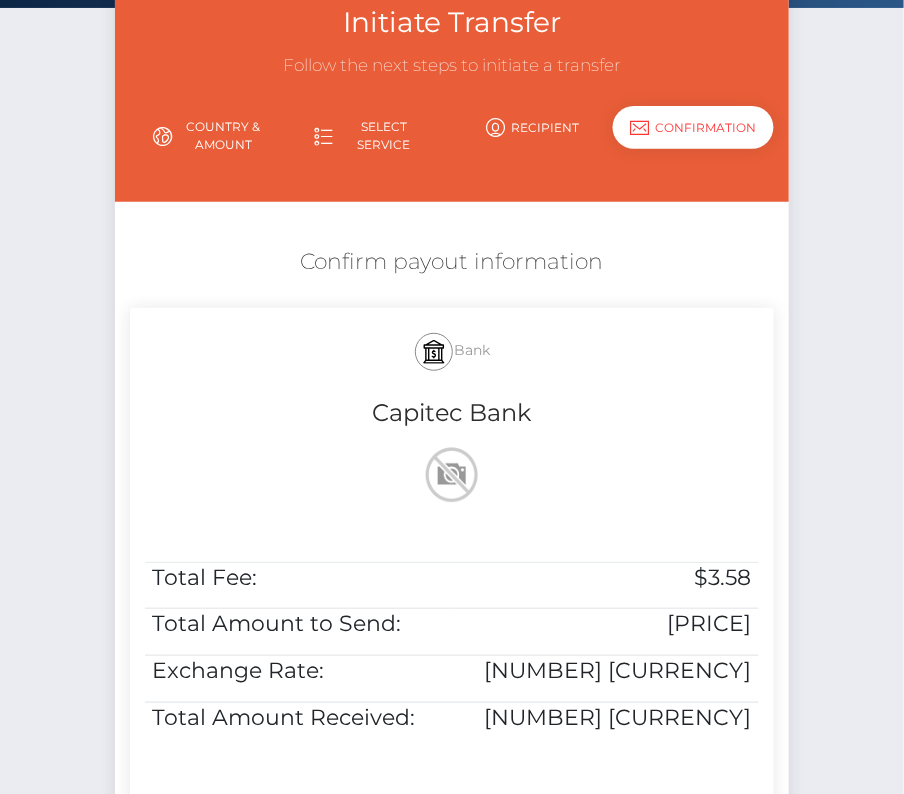 scroll, scrollTop: 274, scrollLeft: 0, axis: vertical 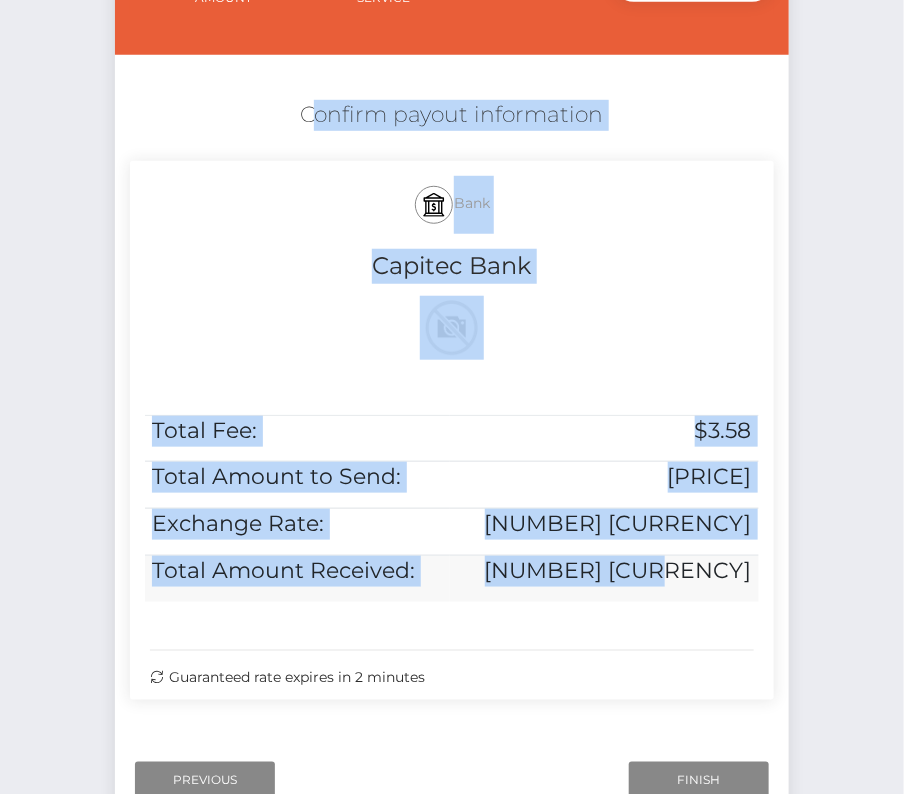 drag, startPoint x: 292, startPoint y: 98, endPoint x: 759, endPoint y: 585, distance: 674.7281 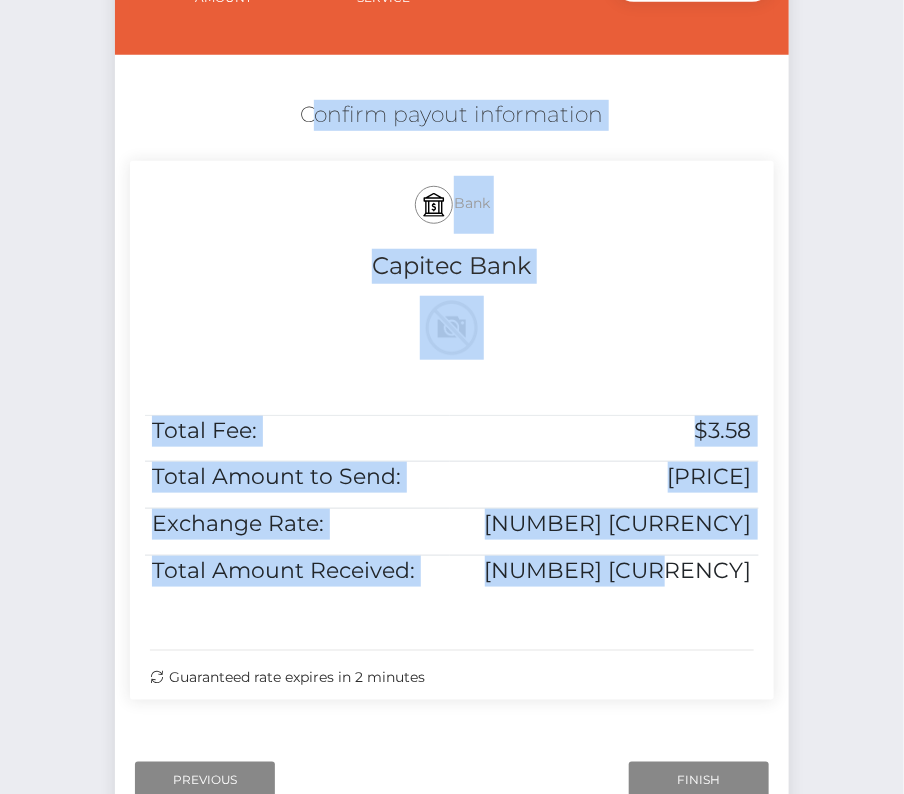 copy on "Confirm payout information
Bank
Capitec Bank
Total Fee:
$3.58
Total Amount to Send:
$2,785.00
Exchange Rate:
16.81 ZAR
Total Amount Received:
46,823.43 ZAR" 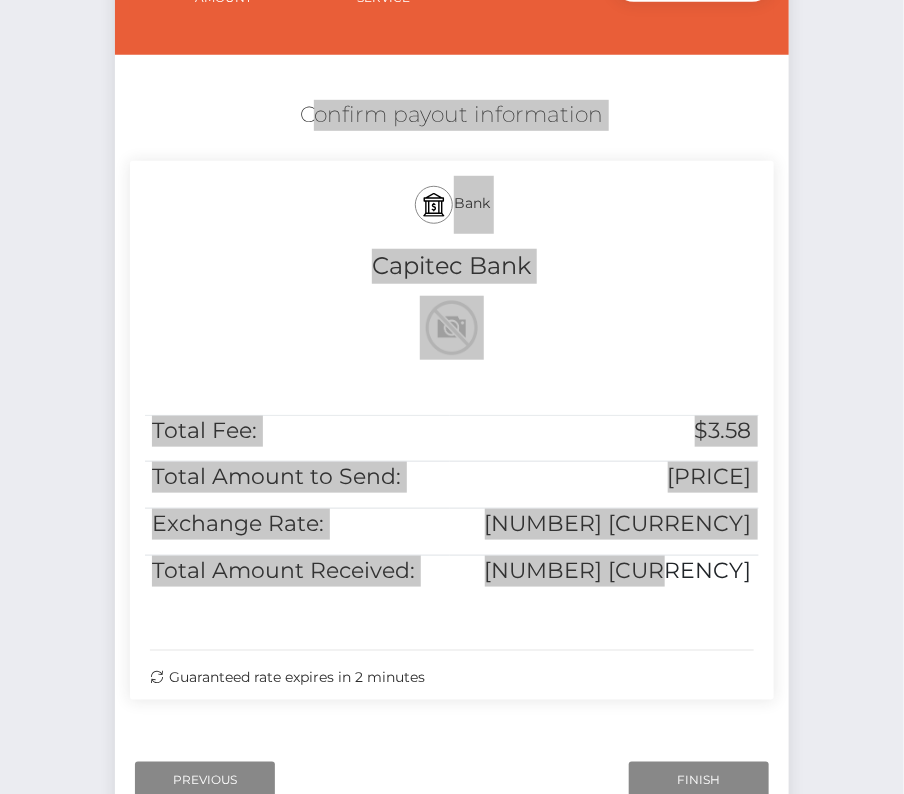 scroll, scrollTop: 408, scrollLeft: 0, axis: vertical 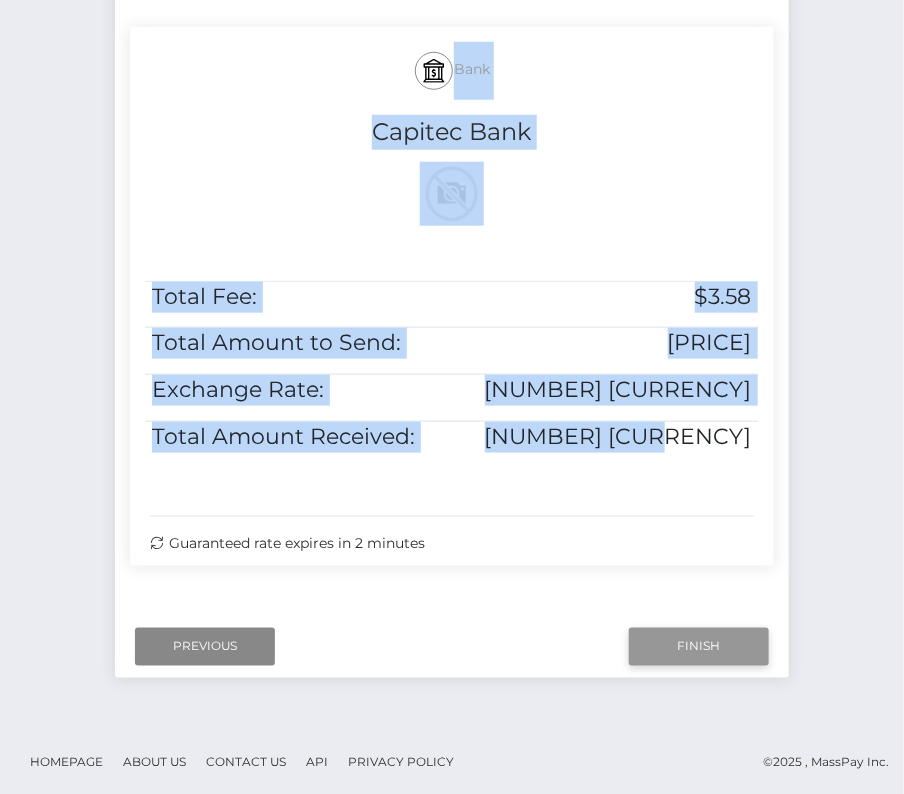 click on "Finish" at bounding box center (699, 647) 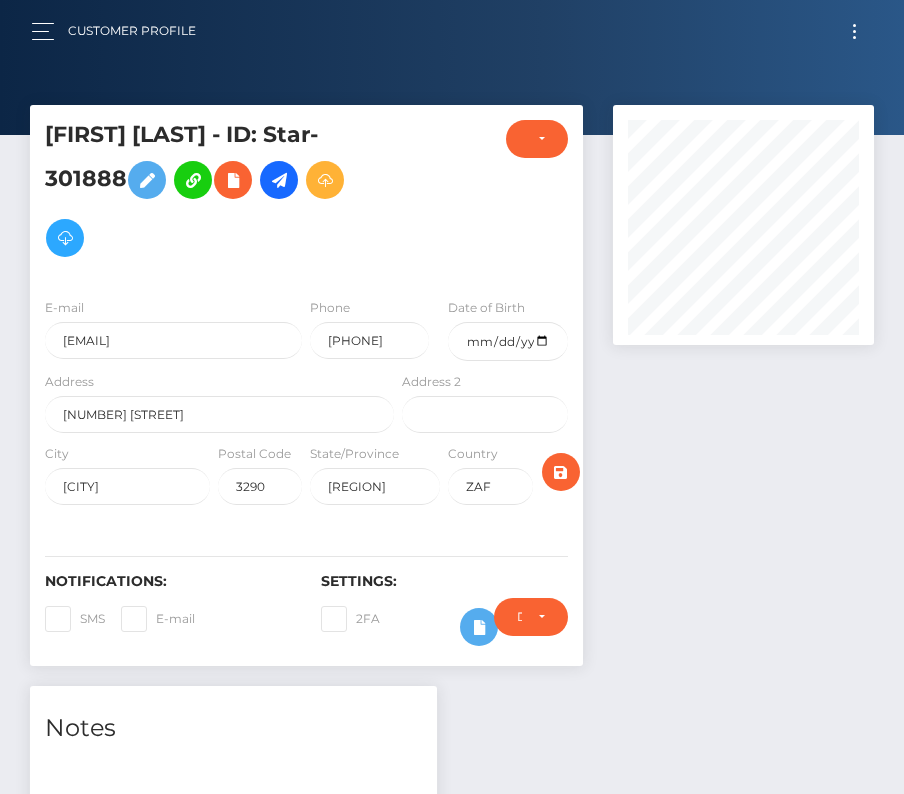 scroll, scrollTop: 0, scrollLeft: 0, axis: both 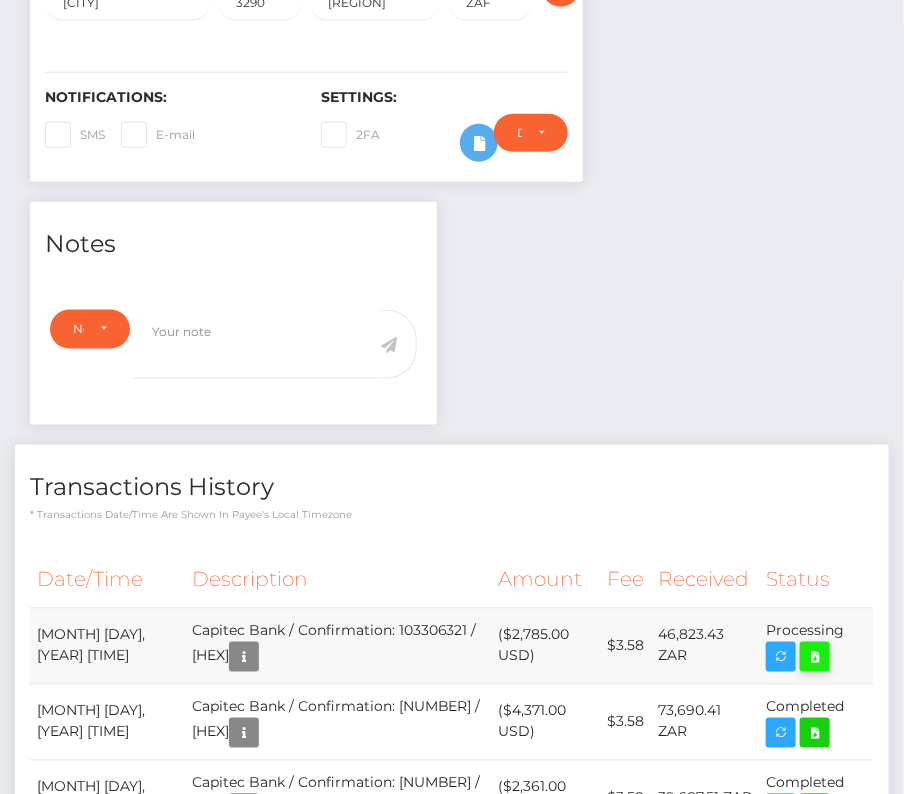 click at bounding box center [815, 657] 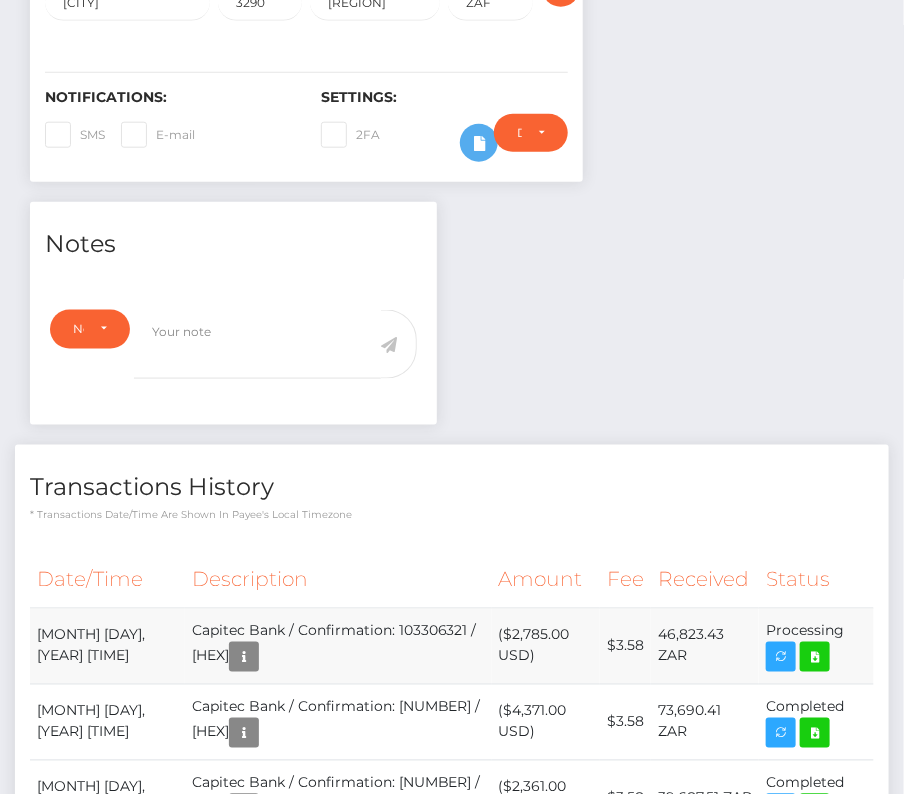 drag, startPoint x: 32, startPoint y: 627, endPoint x: 845, endPoint y: 623, distance: 813.0098 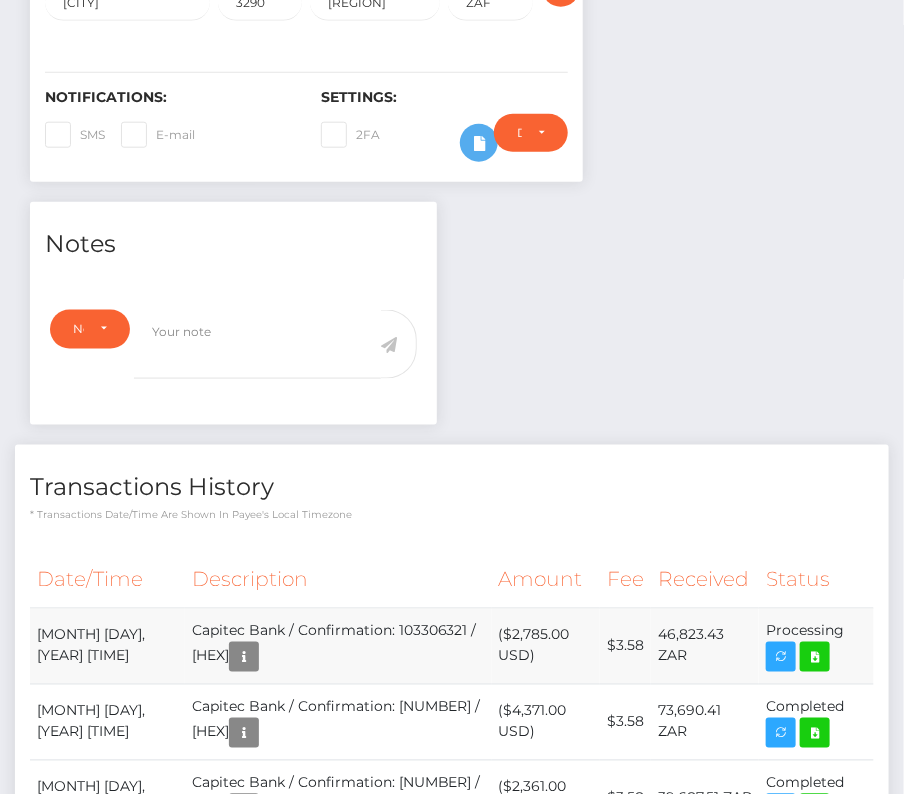 click on "[MONTH]  [DAY], [YEAR] [TIME]
Capitec Bank / Confirmation: 103306321 / 6896043a18186
($[NUMBER] USD)
$[NUMBER]
[NUMBER] ZAR" at bounding box center (452, 646) 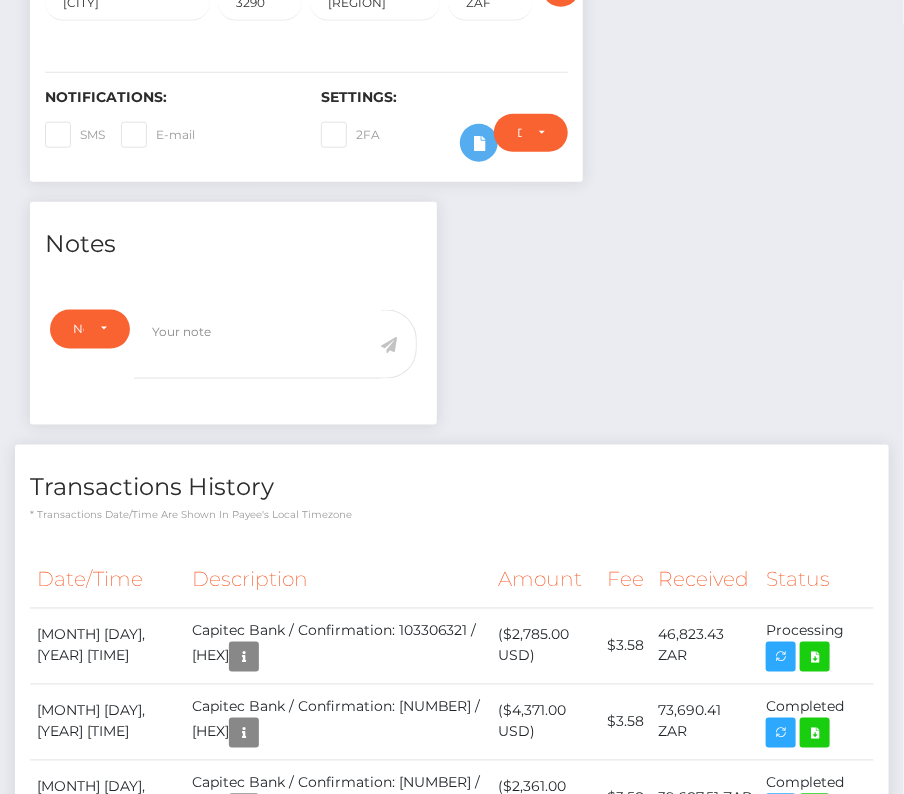 copy on "[MONTH]  [DAY], [YEAR] [TIME]
Capitec Bank / Confirmation: 103306321 / 6896043a18186
($[NUMBER] USD)
$[NUMBER]
[NUMBER] ZAR
Processing" 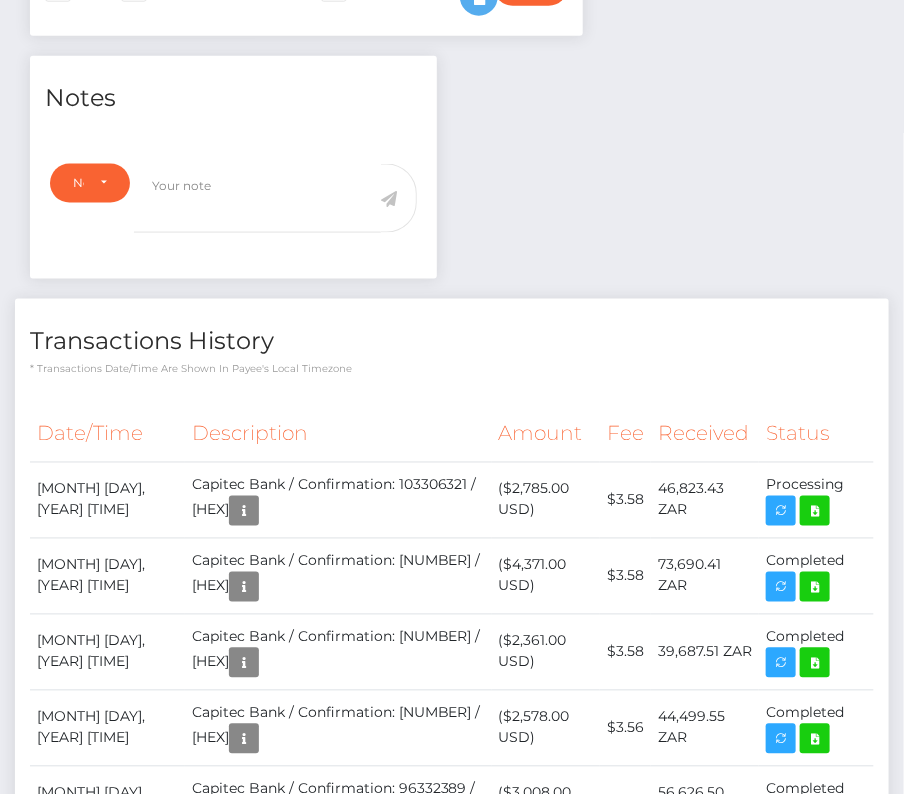 scroll, scrollTop: 0, scrollLeft: 0, axis: both 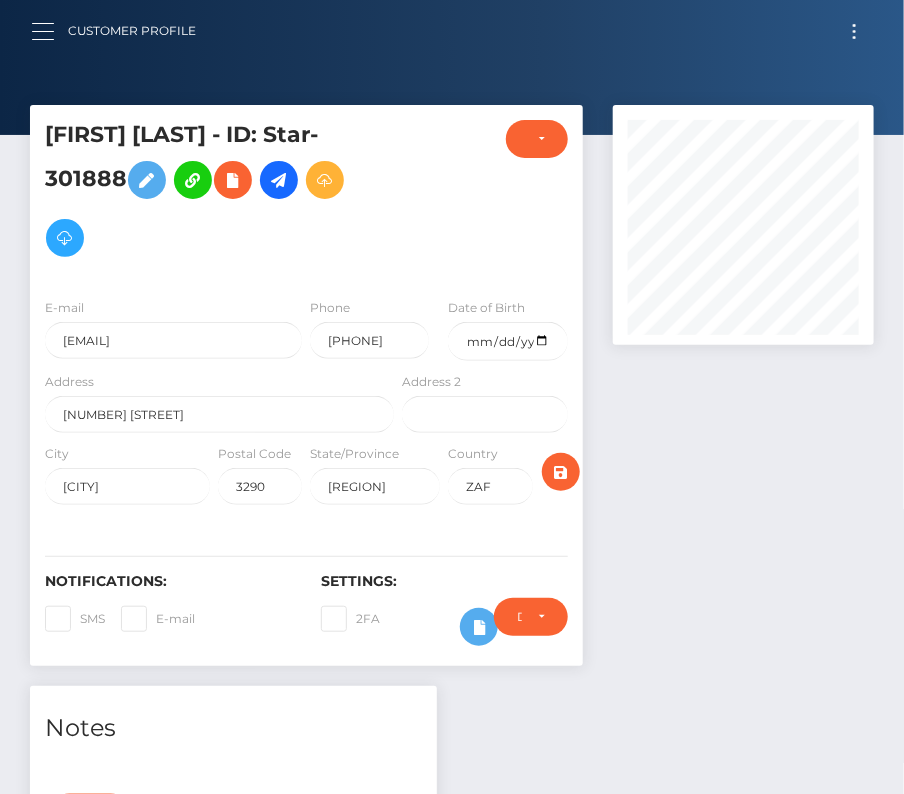 click at bounding box center (49, 31) 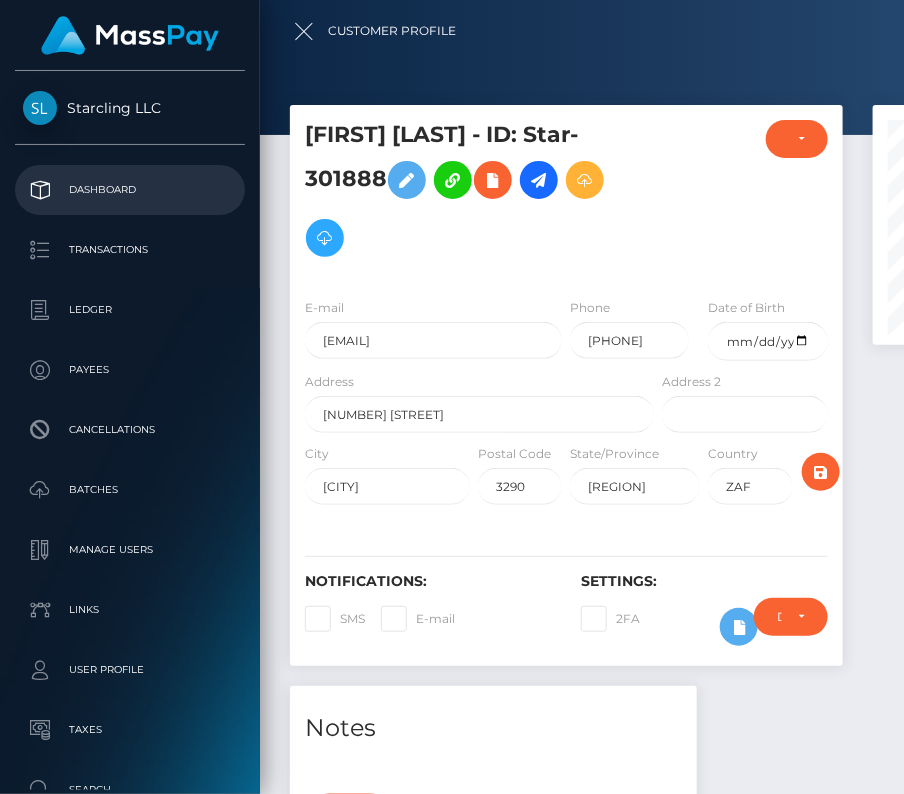 click on "Dashboard" at bounding box center [130, 190] 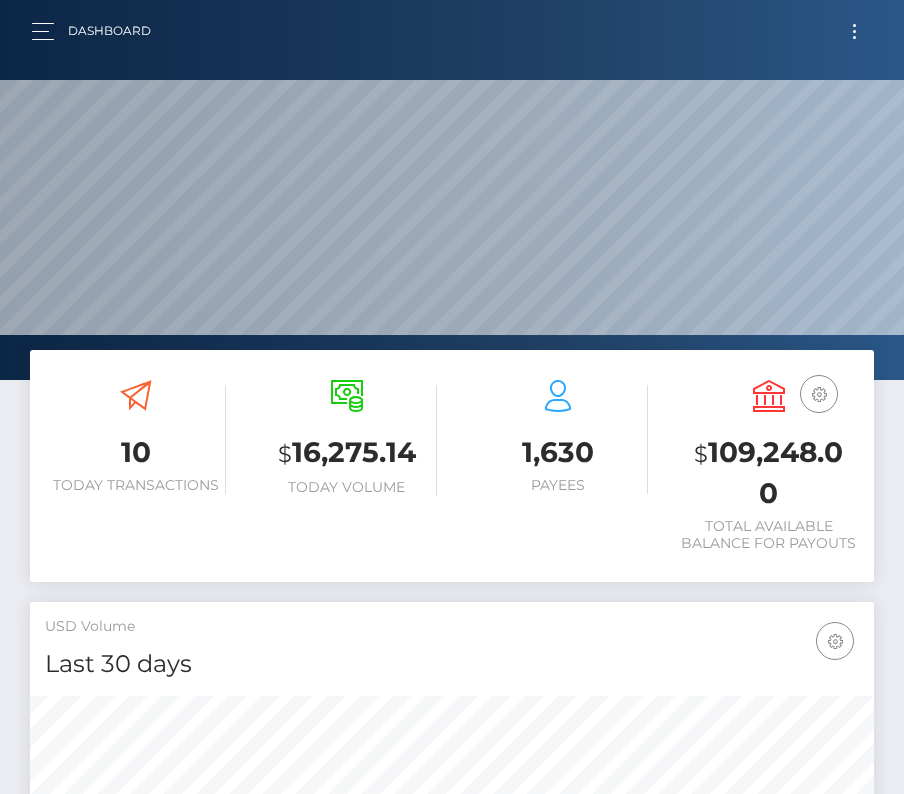 scroll, scrollTop: 0, scrollLeft: 0, axis: both 